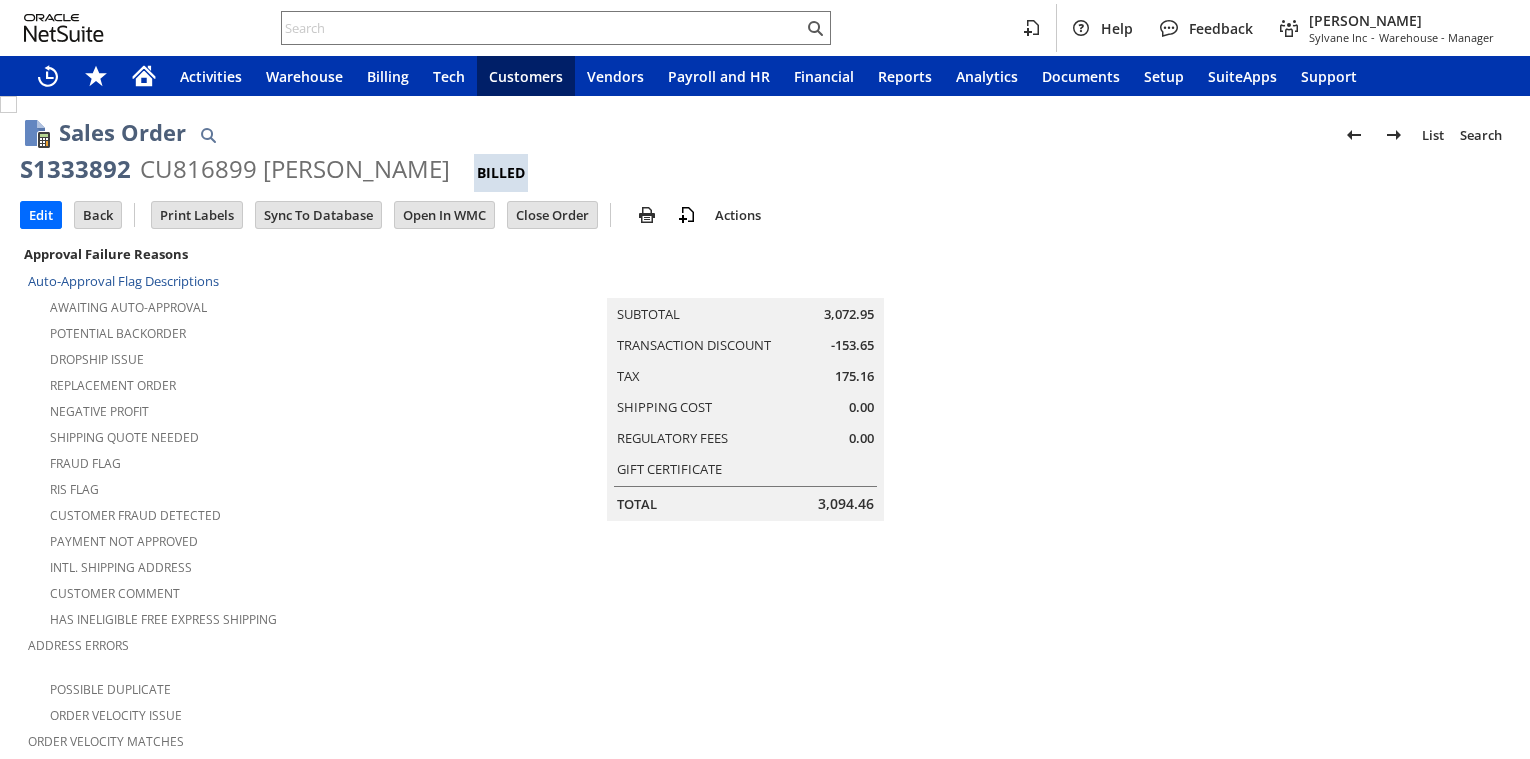 scroll, scrollTop: 0, scrollLeft: 0, axis: both 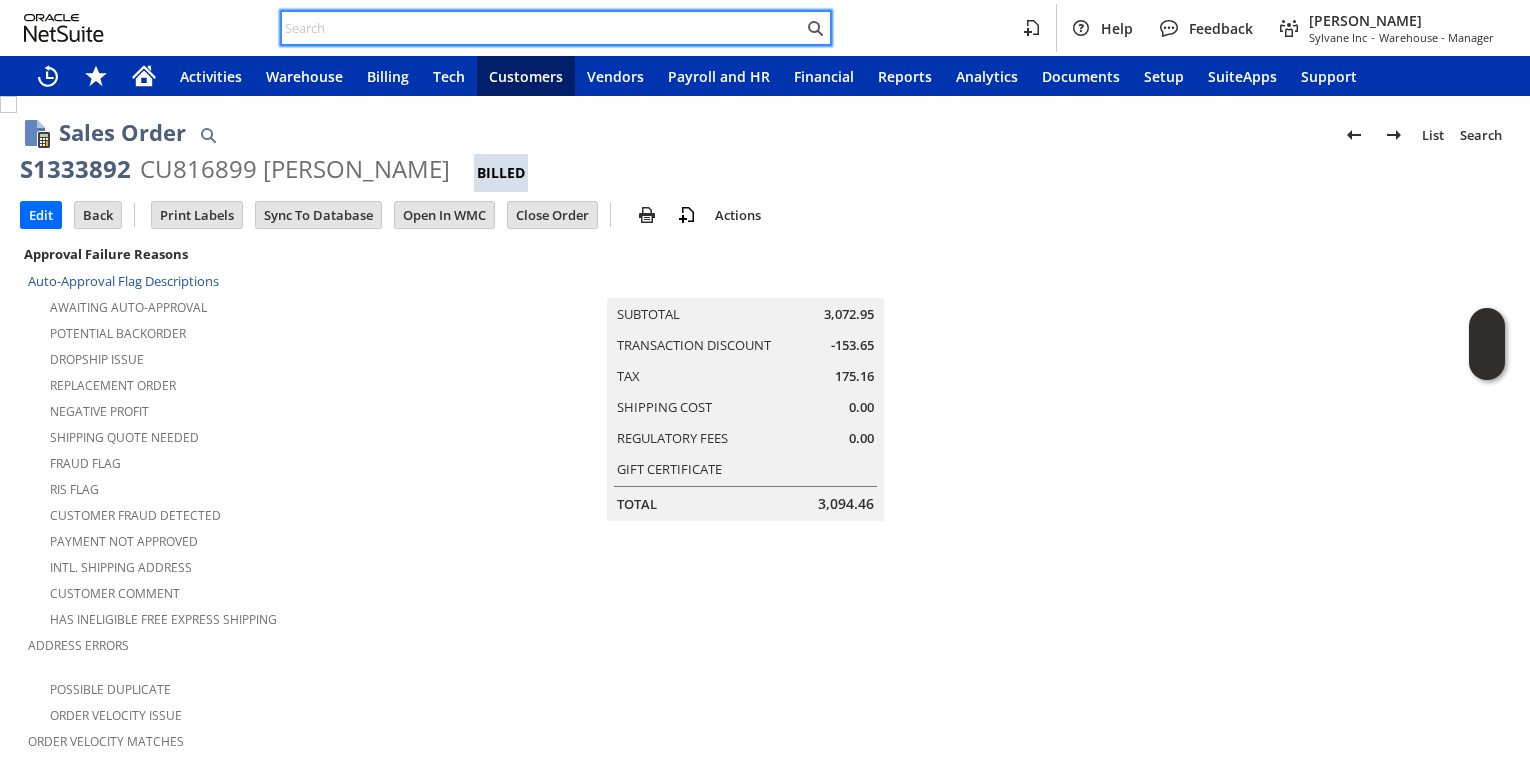 click at bounding box center (542, 28) 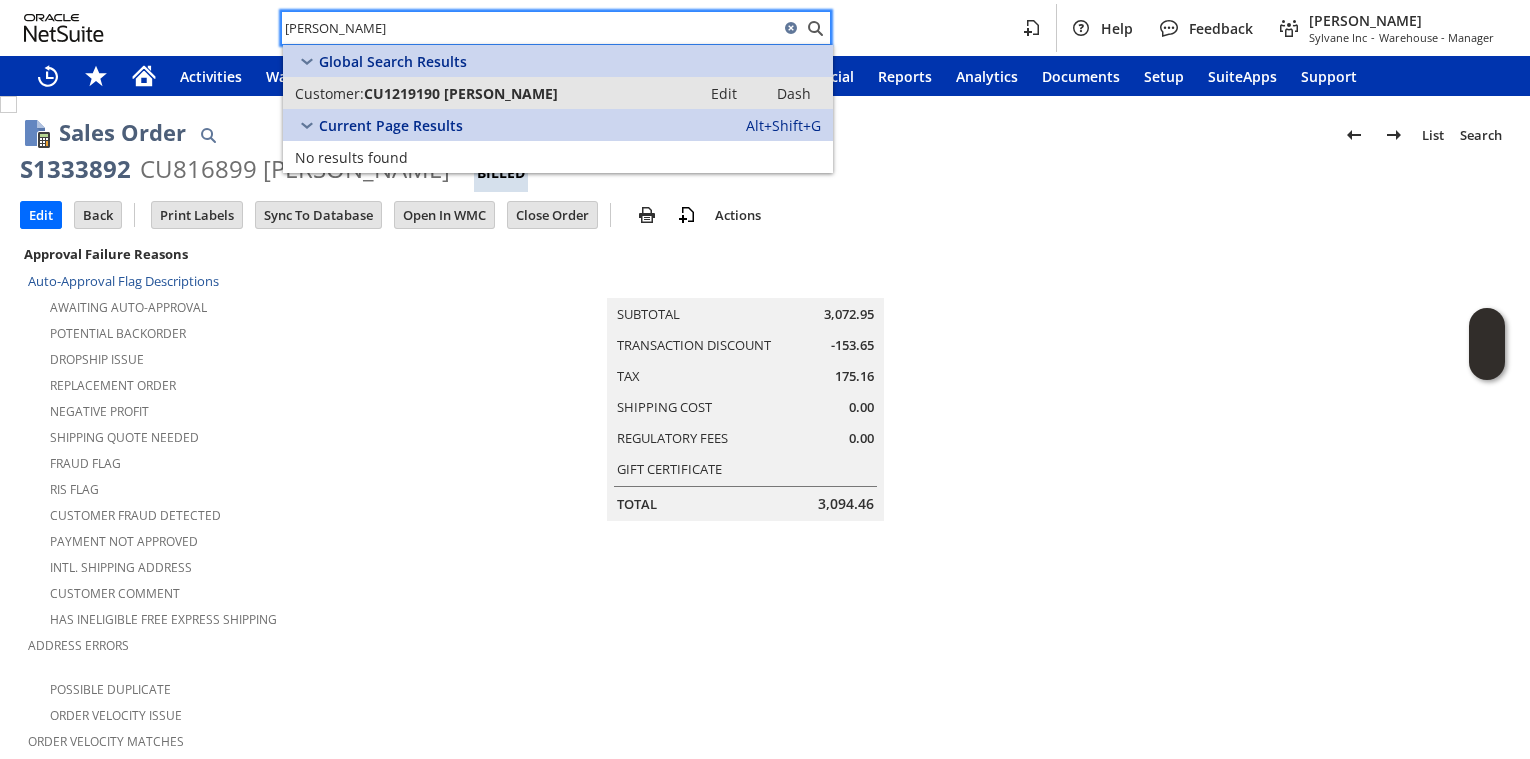 type on "ellen leclair" 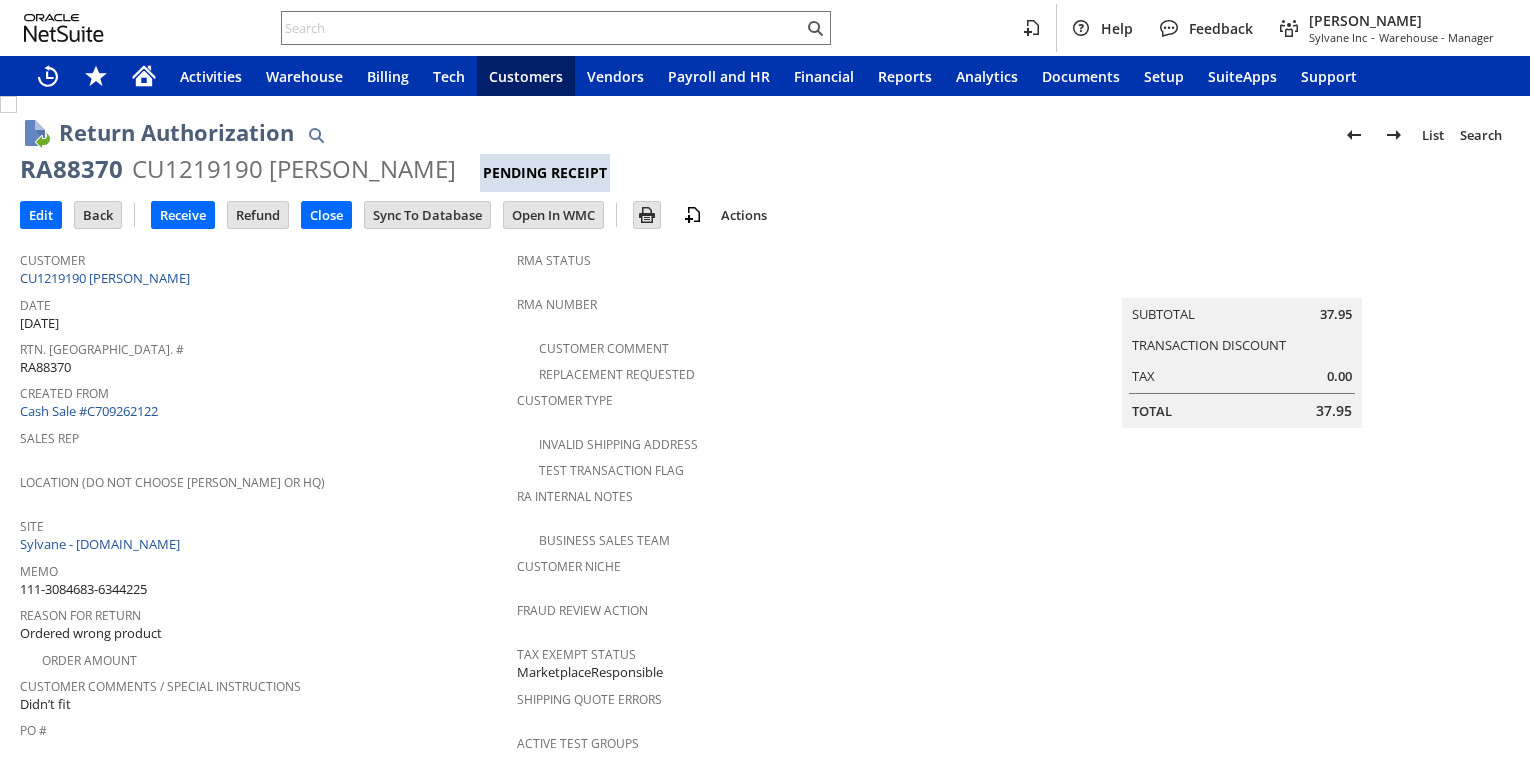 scroll, scrollTop: 0, scrollLeft: 0, axis: both 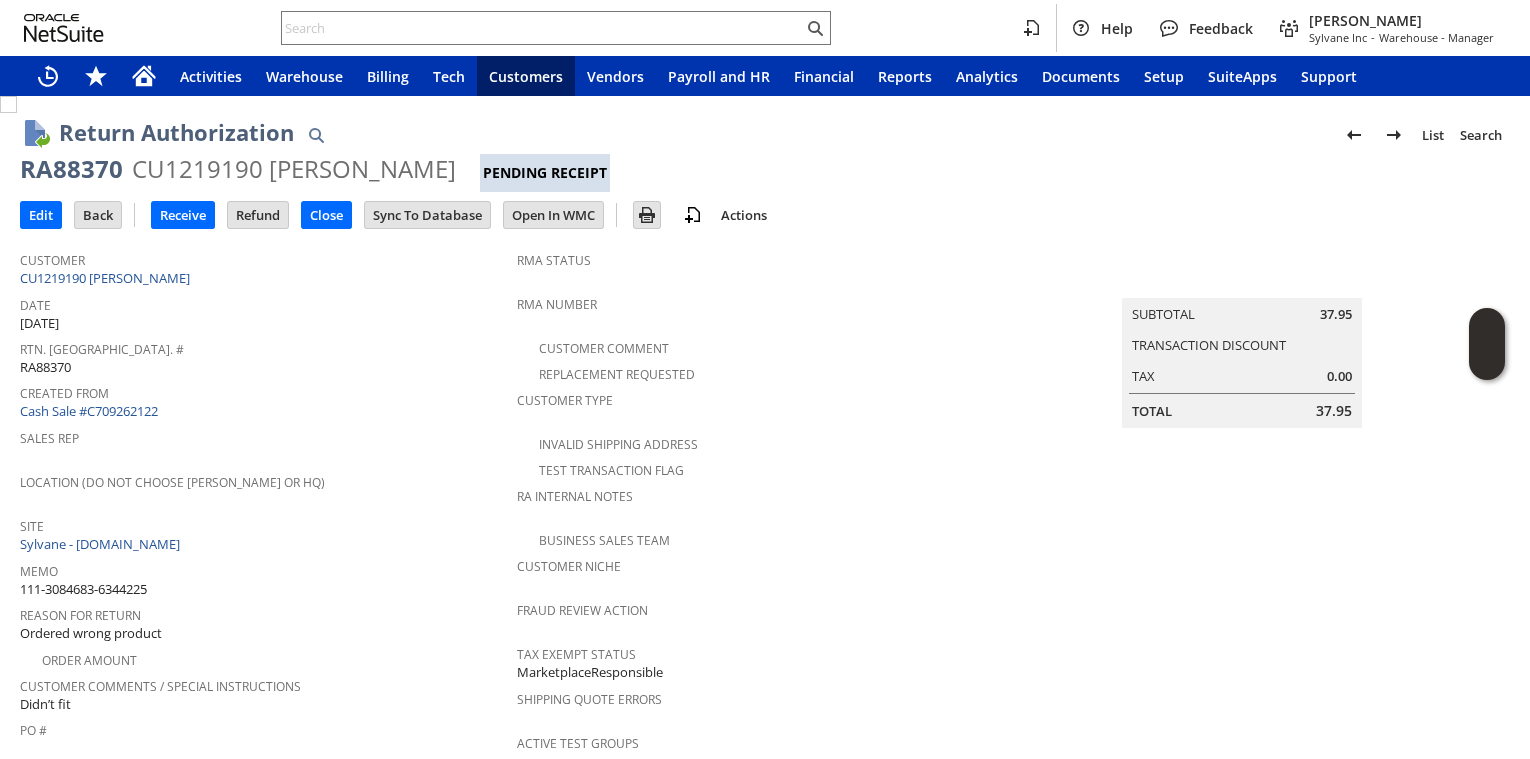 click on "Created From" at bounding box center [263, 390] 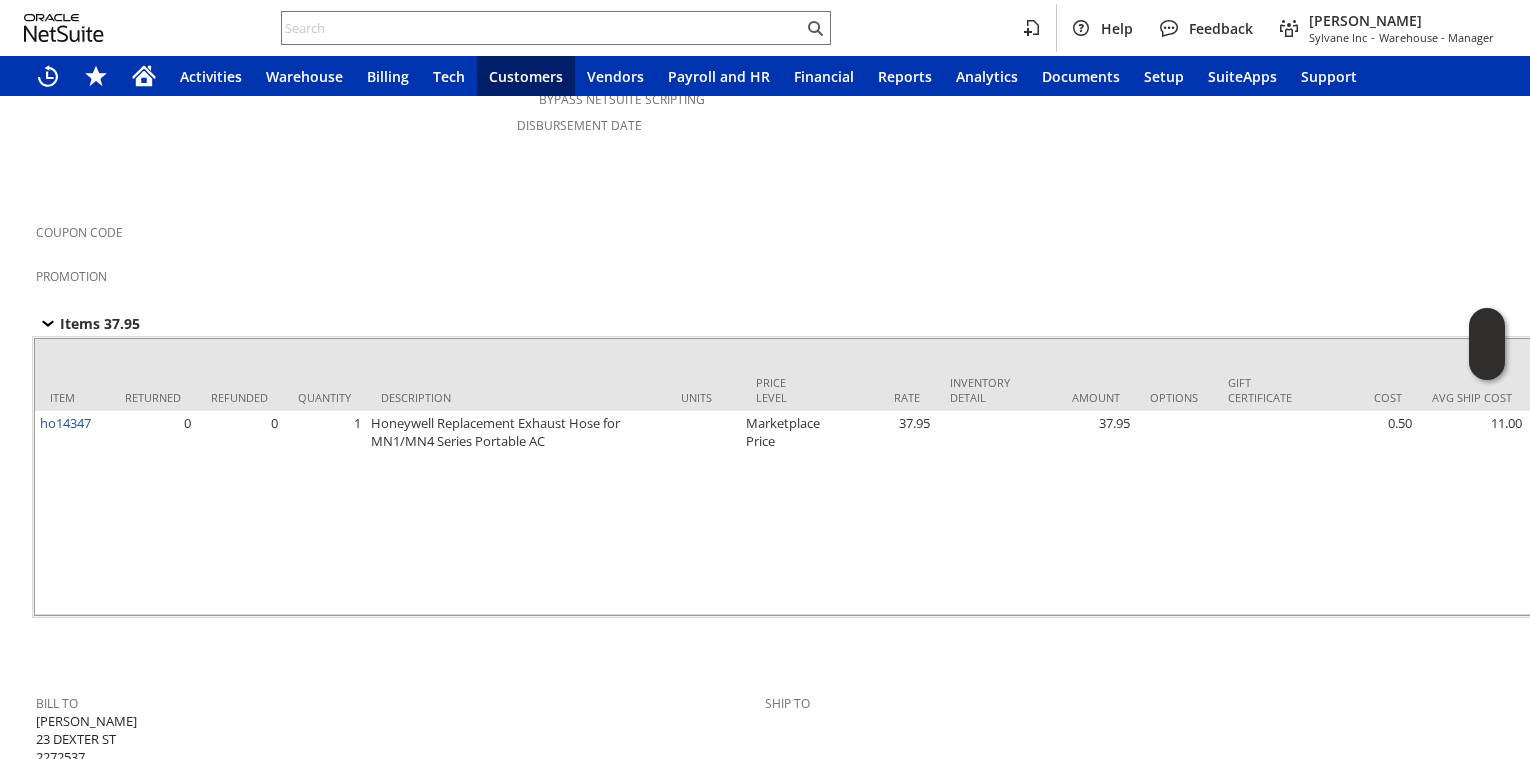 scroll, scrollTop: 0, scrollLeft: 0, axis: both 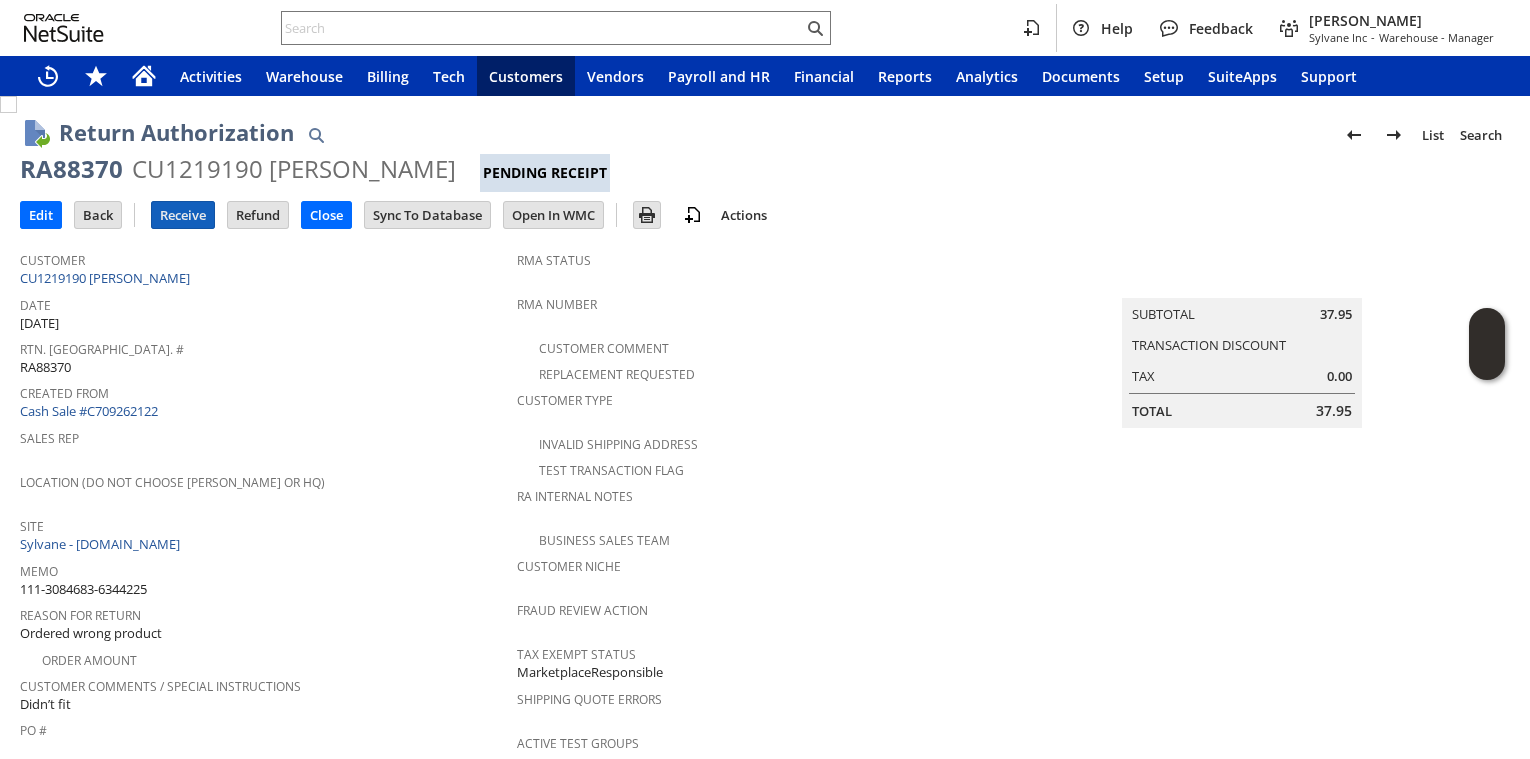 click on "Receive" at bounding box center [183, 215] 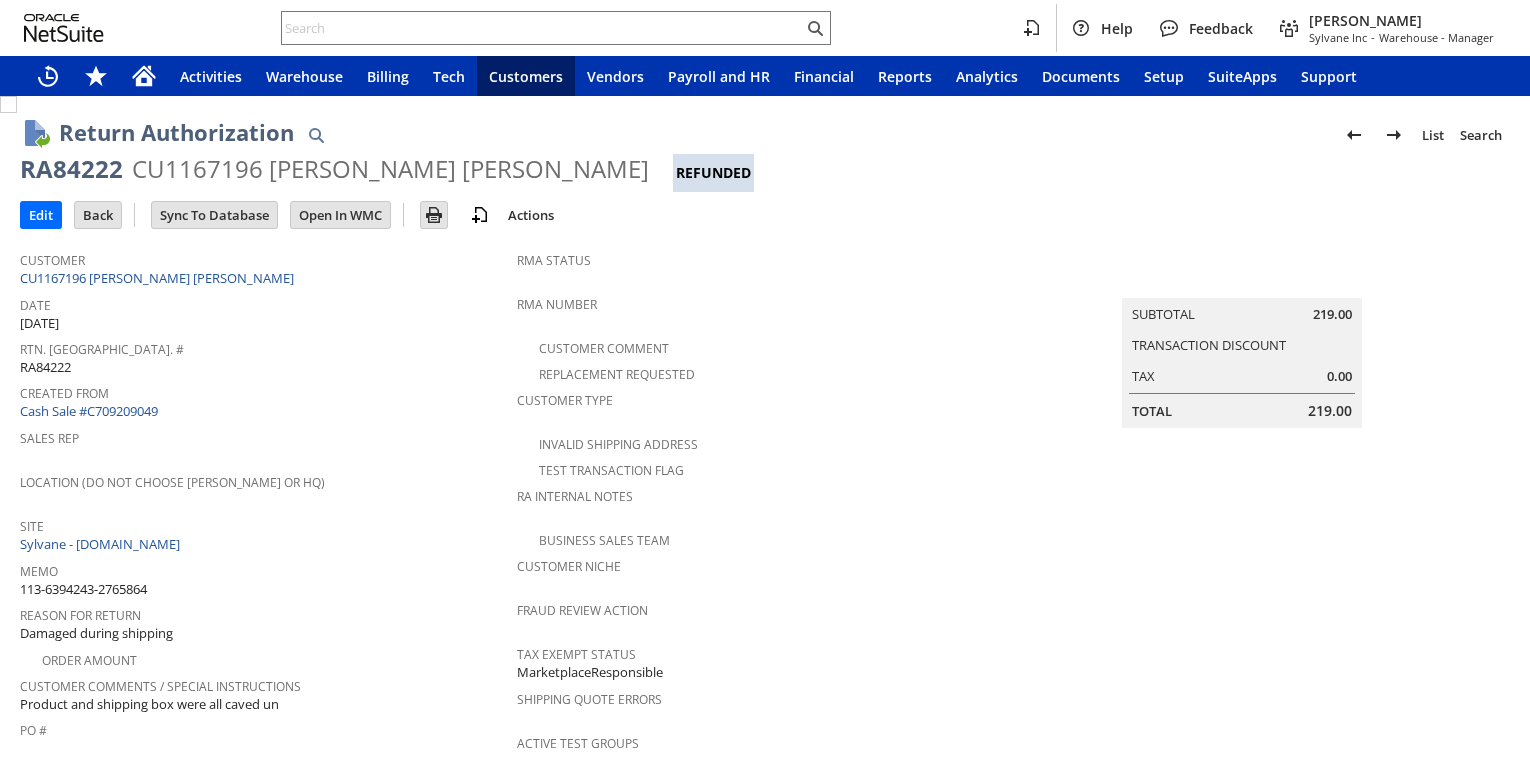scroll, scrollTop: 0, scrollLeft: 0, axis: both 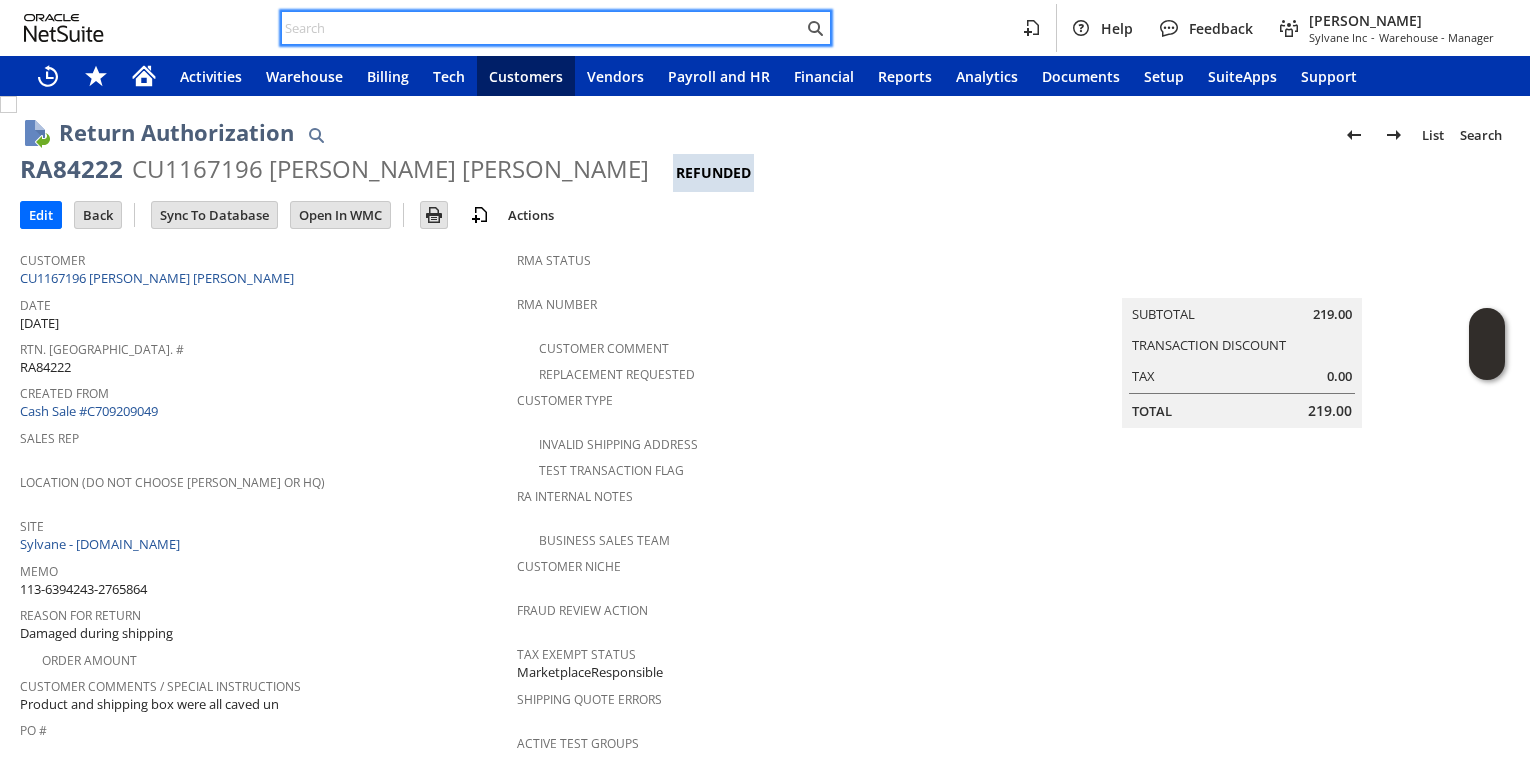 click at bounding box center (542, 28) 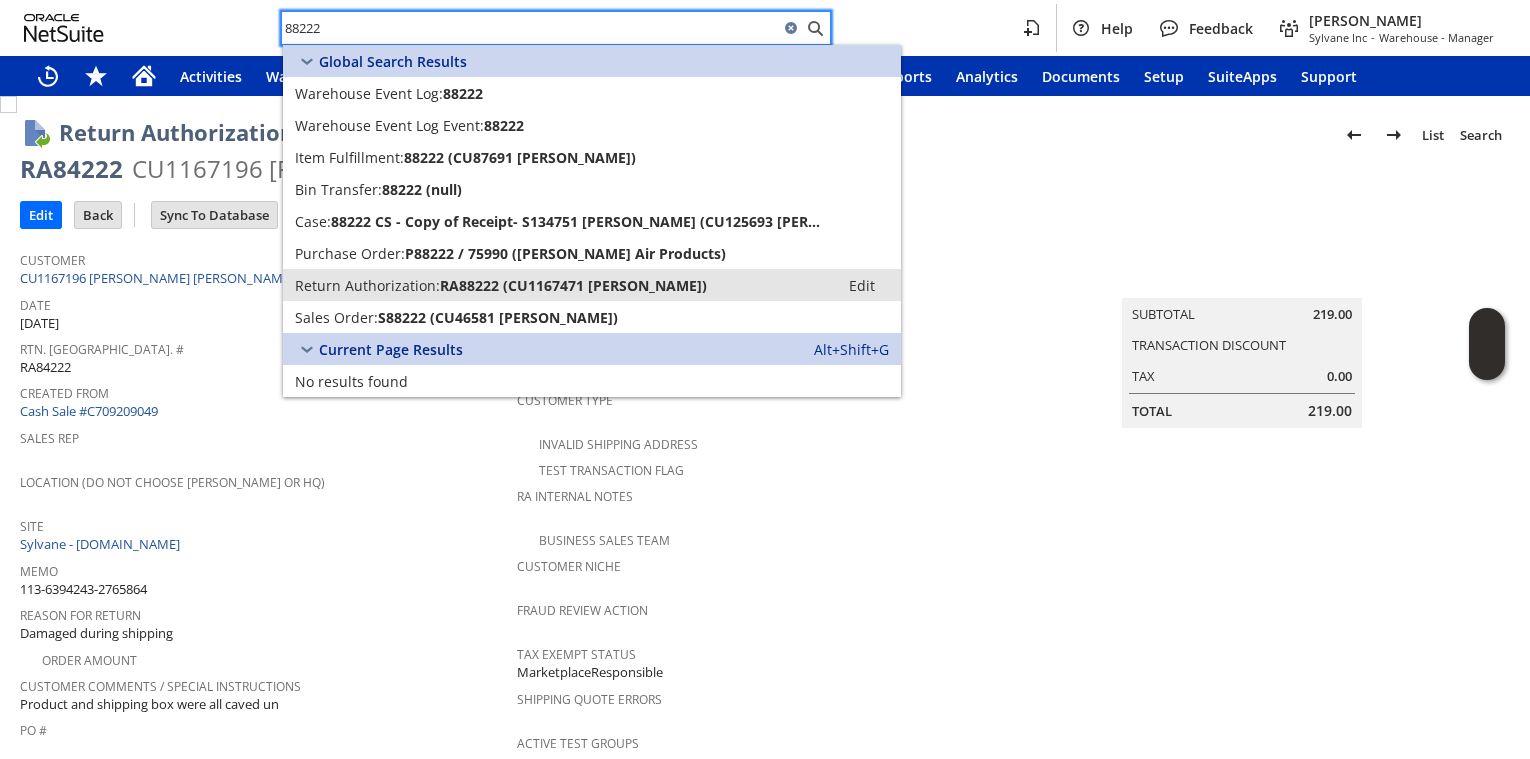 type on "88222" 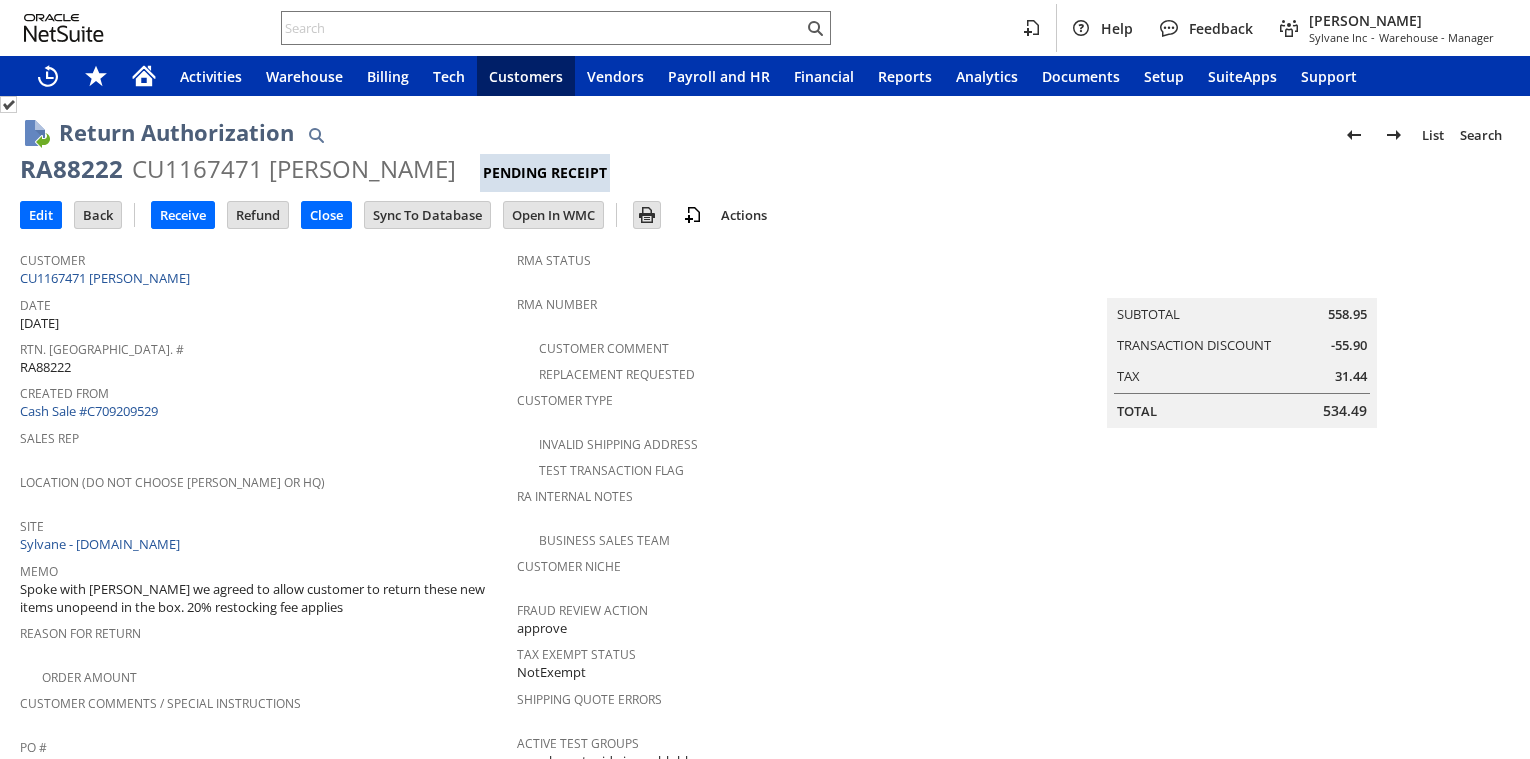 scroll, scrollTop: 0, scrollLeft: 0, axis: both 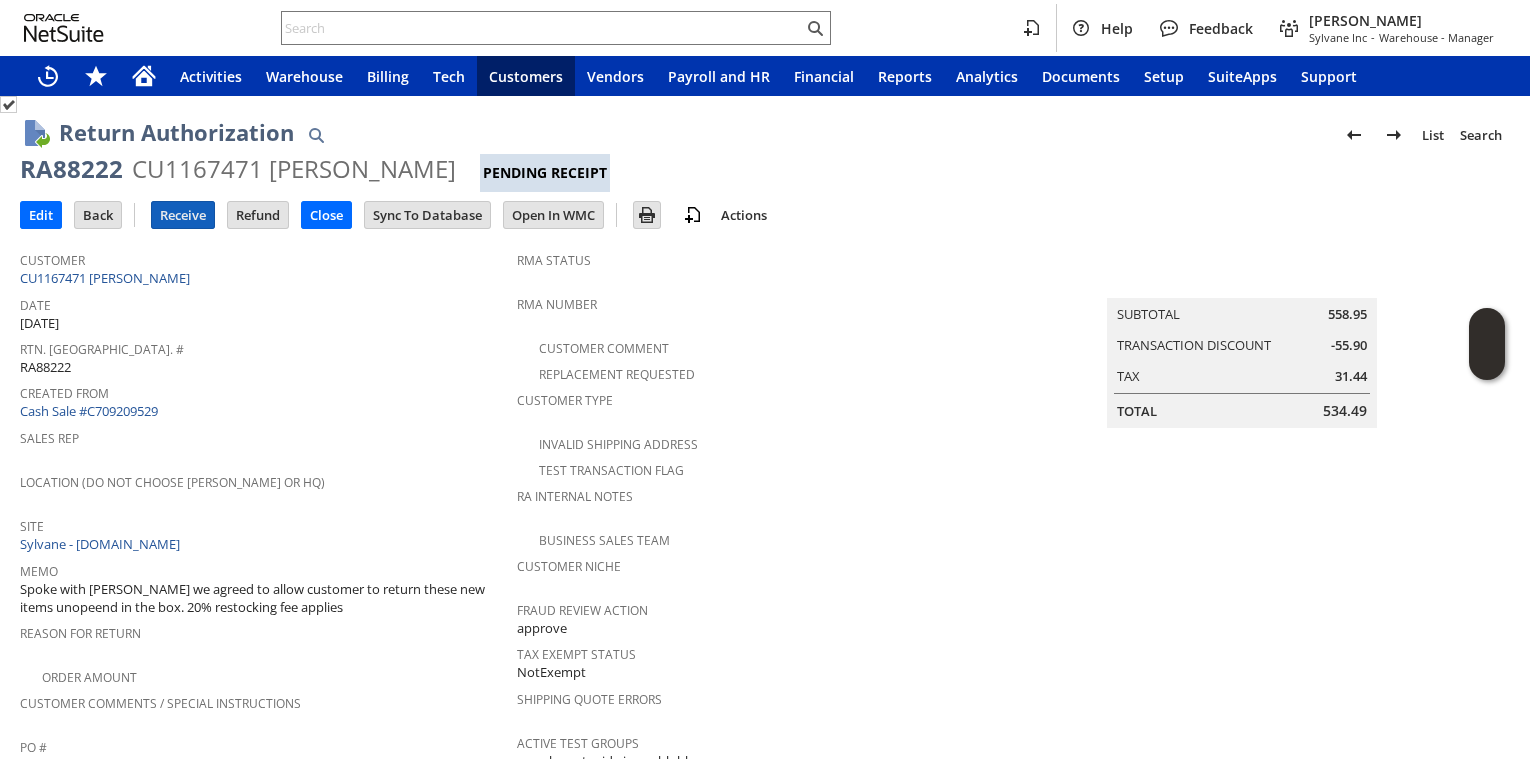 click on "Receive" at bounding box center (183, 215) 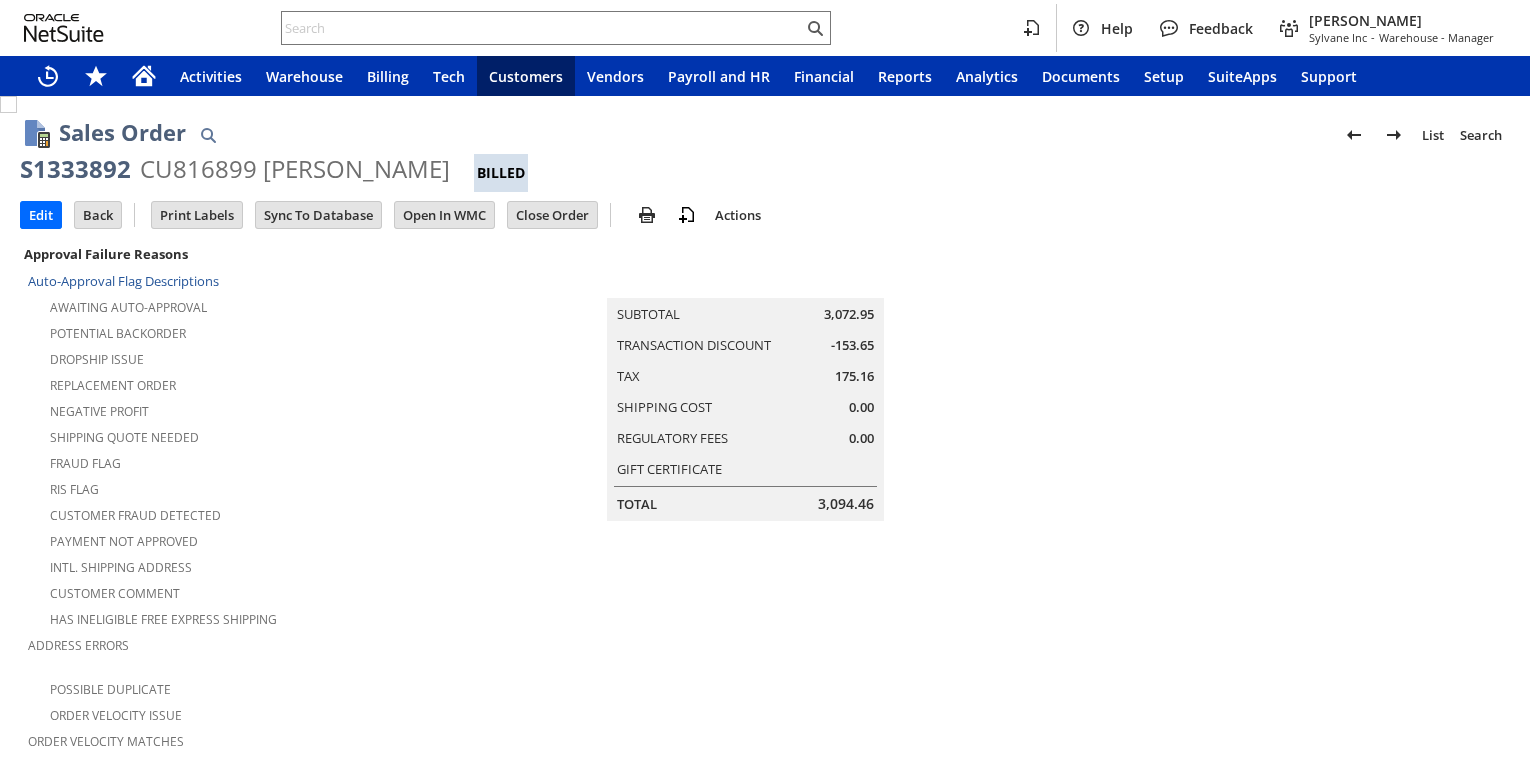 scroll, scrollTop: 0, scrollLeft: 0, axis: both 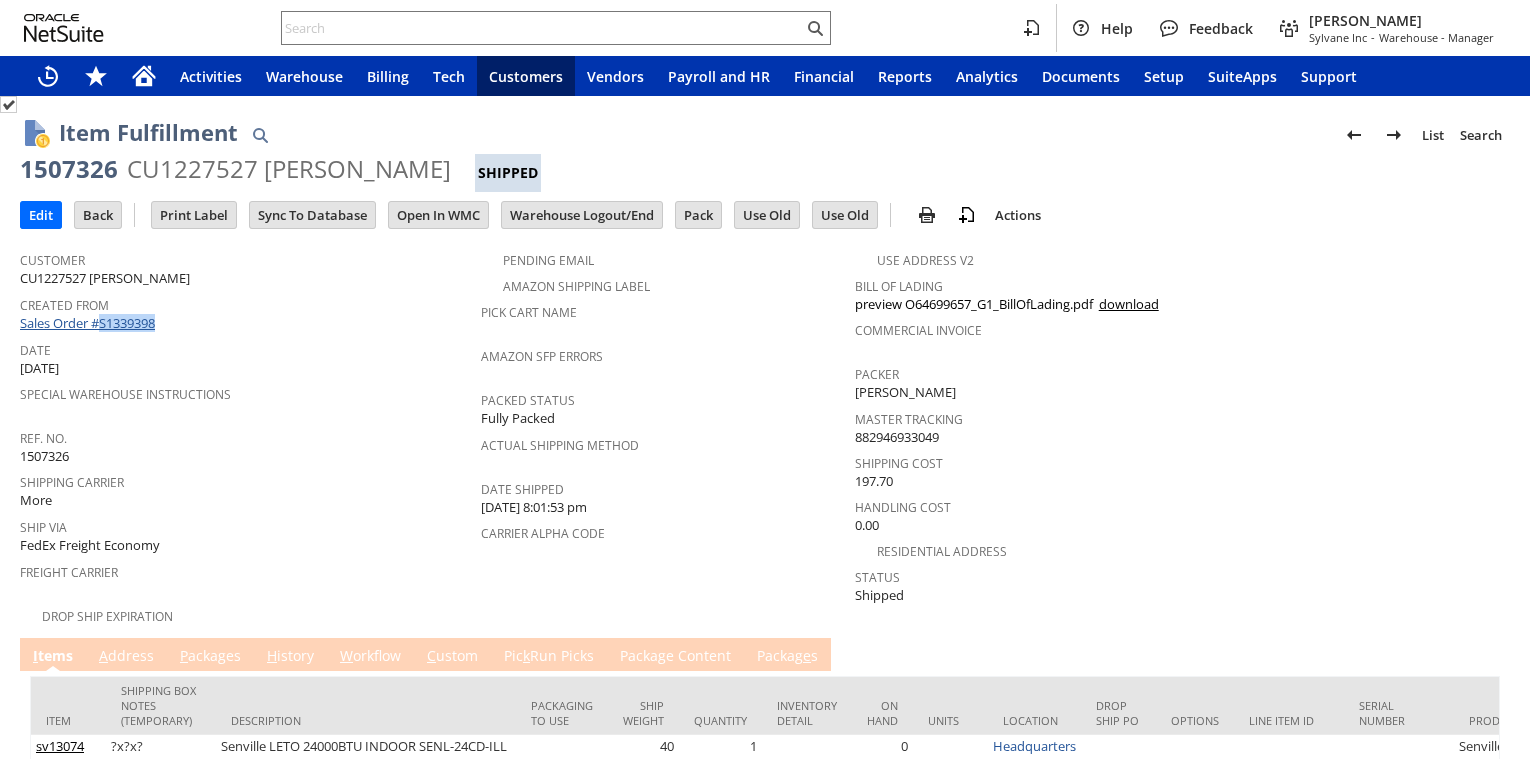drag, startPoint x: 186, startPoint y: 317, endPoint x: 102, endPoint y: 329, distance: 84.85281 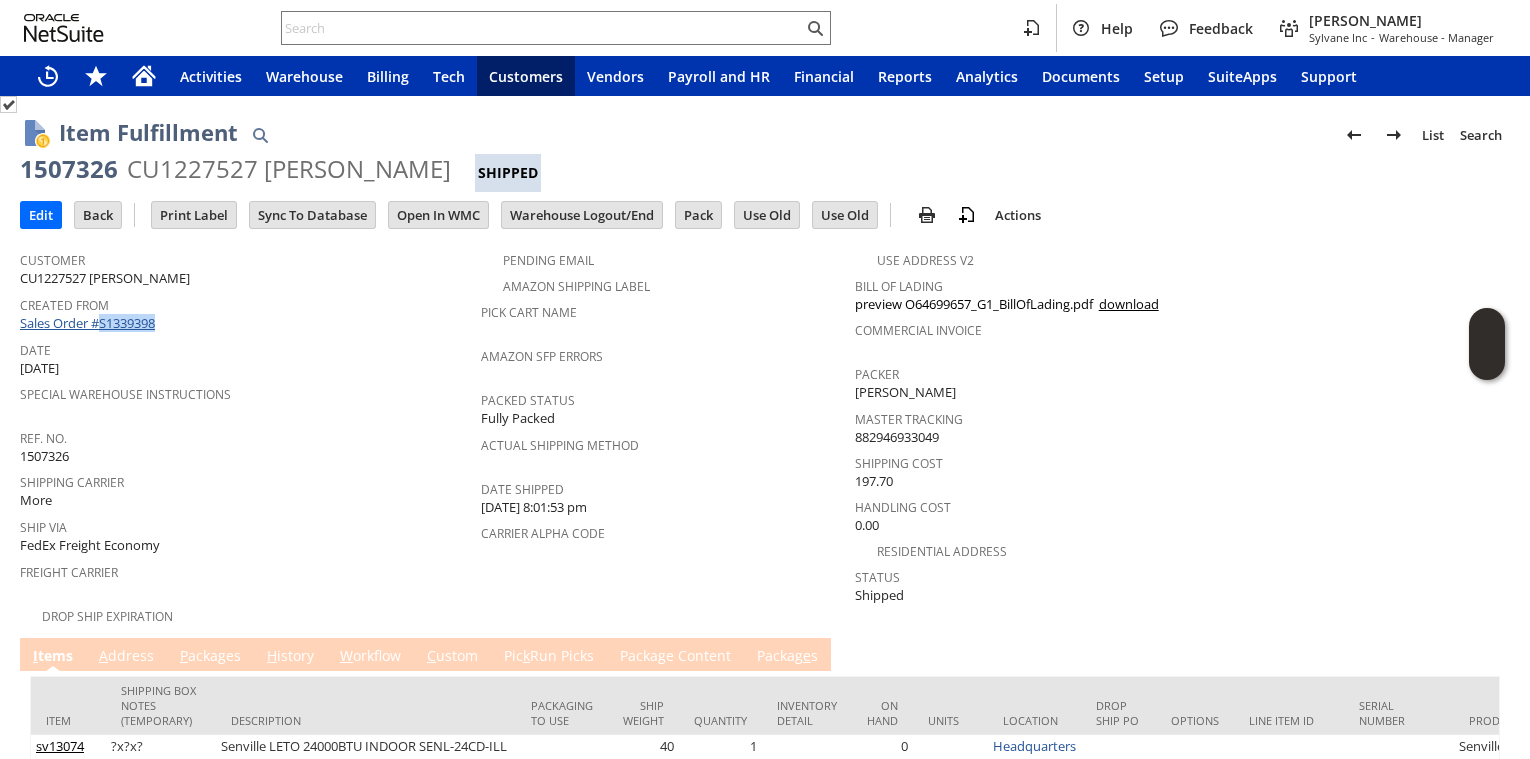 copy on "S1339398" 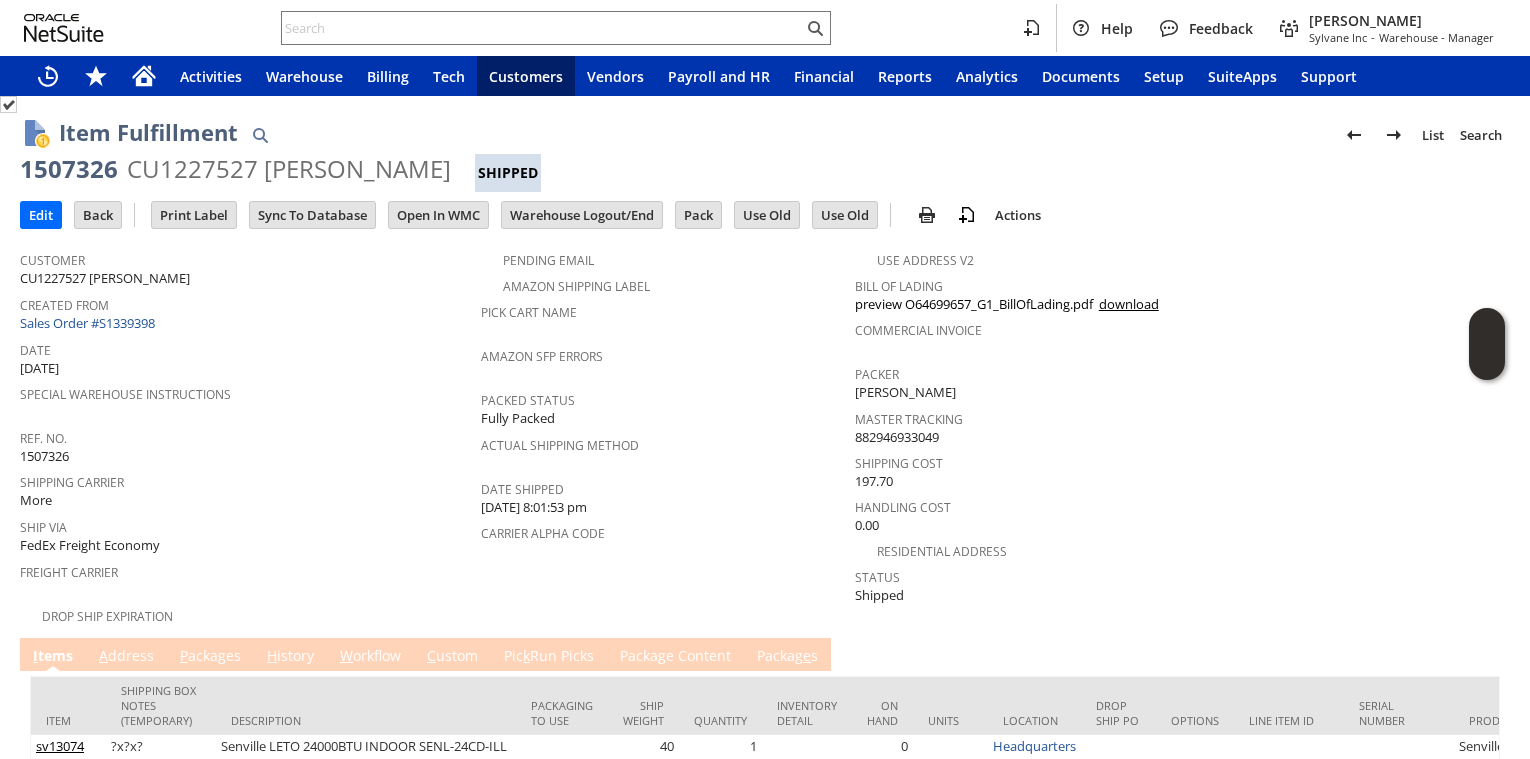 click on "Customer
CU1227527 Mark A Tucker" at bounding box center (250, 266) 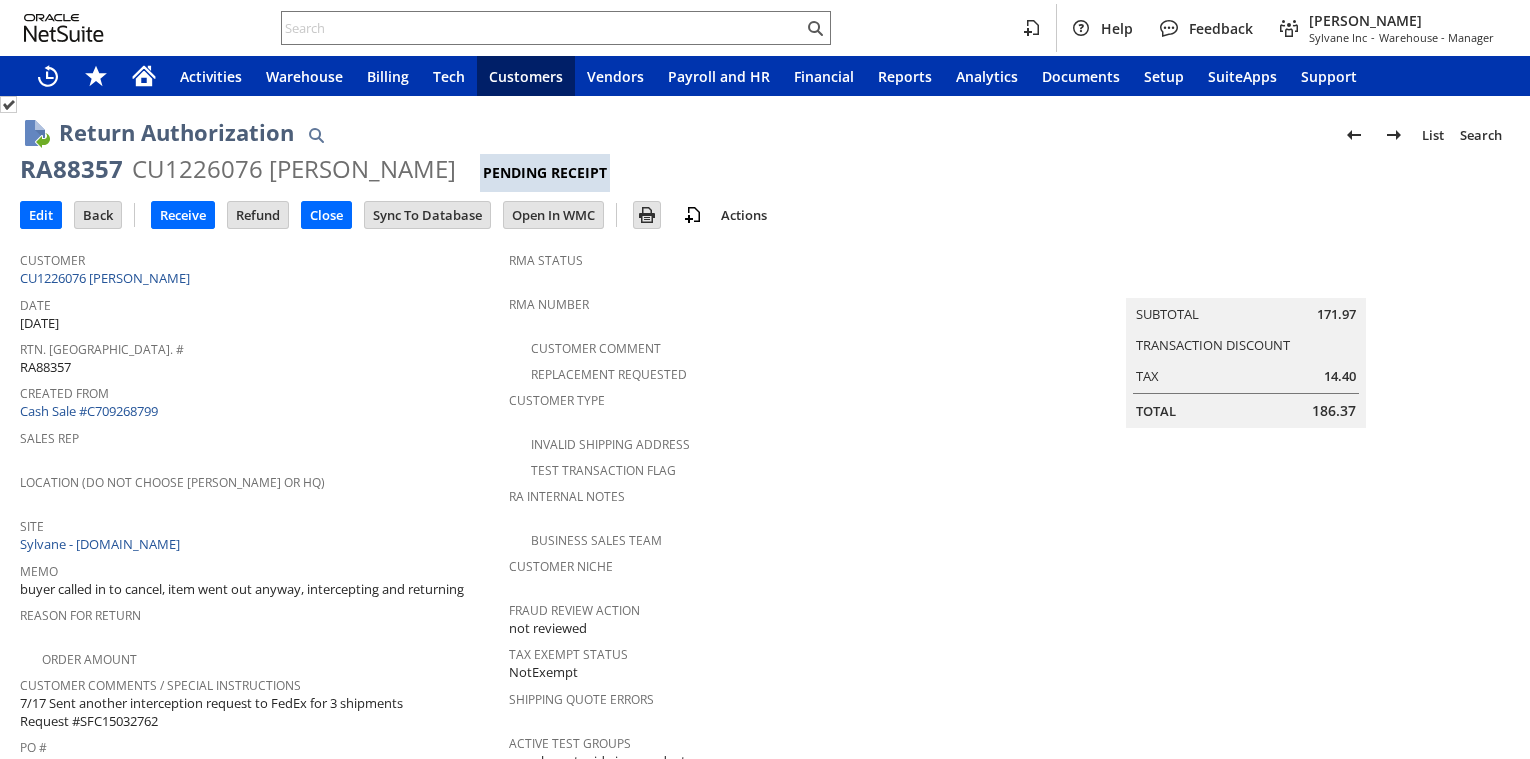 scroll, scrollTop: 0, scrollLeft: 0, axis: both 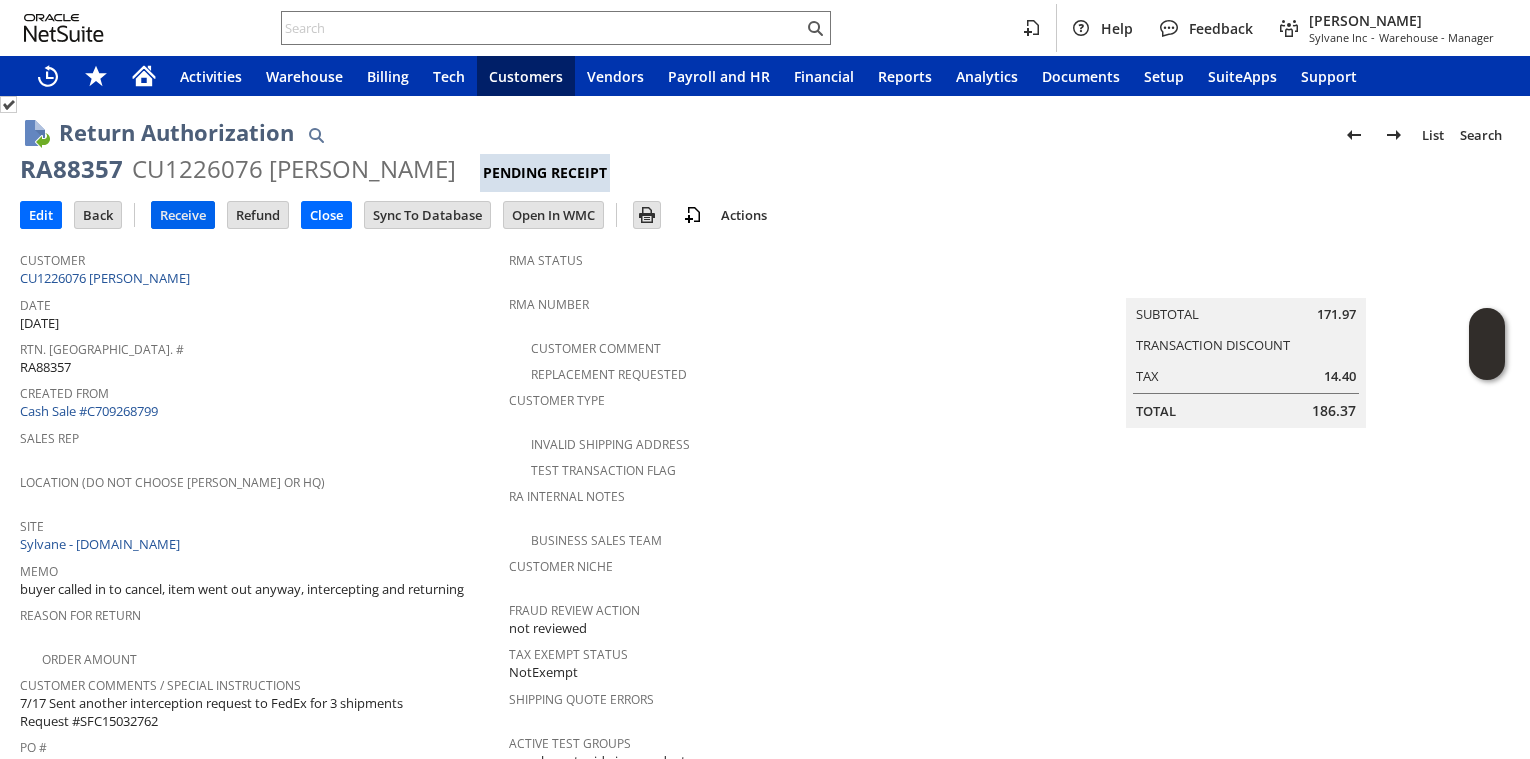 click on "Receive" at bounding box center [183, 215] 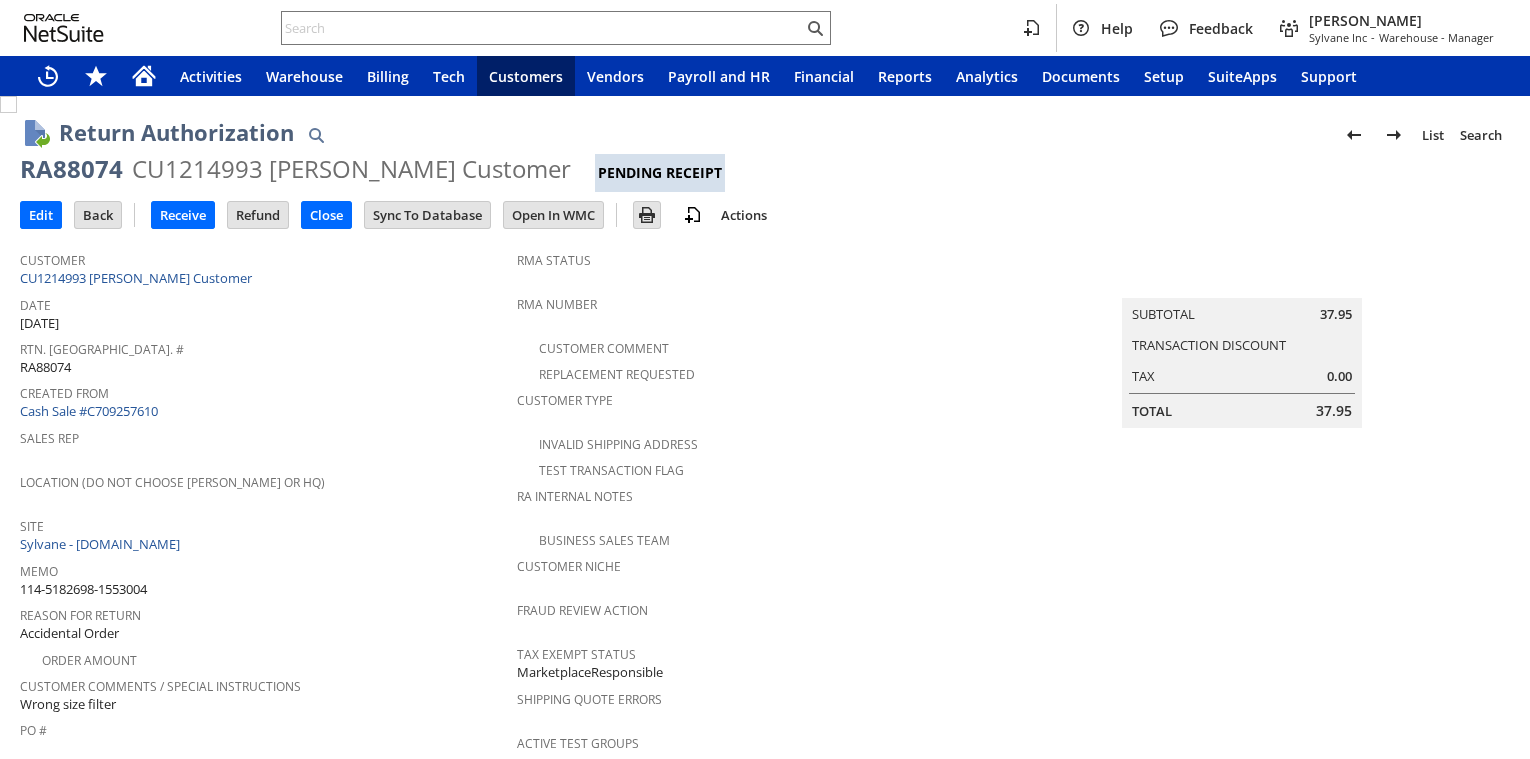 scroll, scrollTop: 0, scrollLeft: 0, axis: both 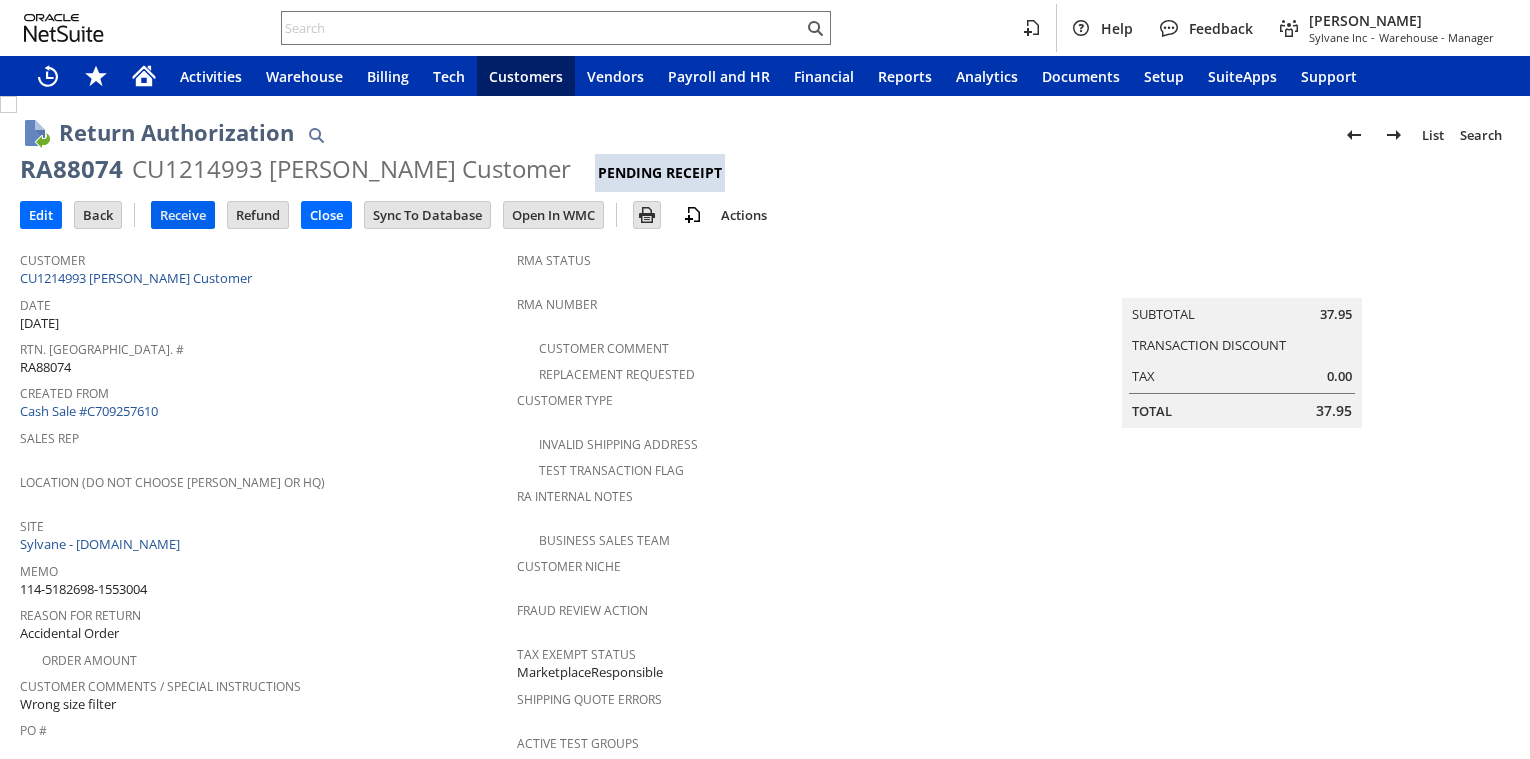 click on "Receive" at bounding box center [183, 215] 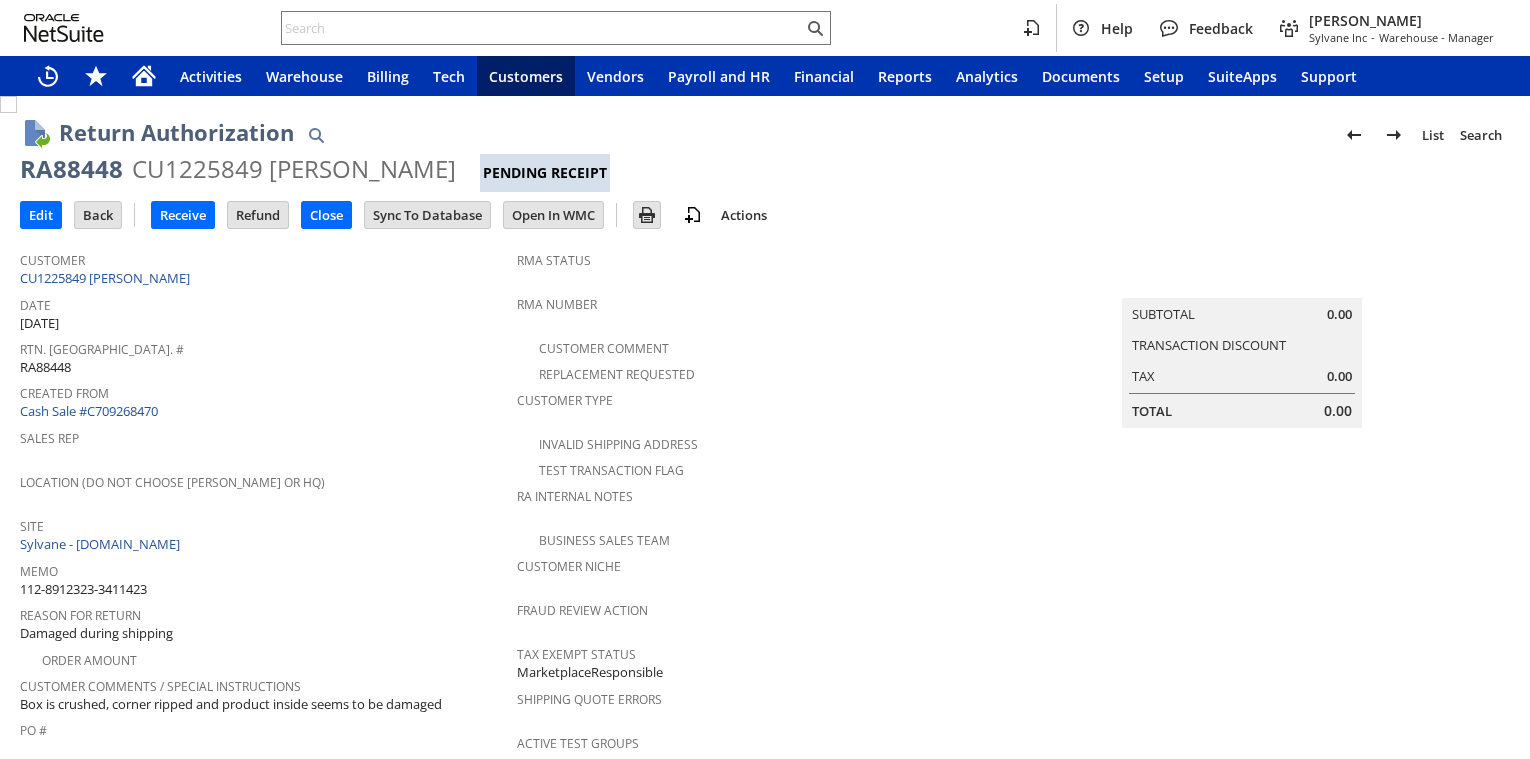 scroll, scrollTop: 0, scrollLeft: 0, axis: both 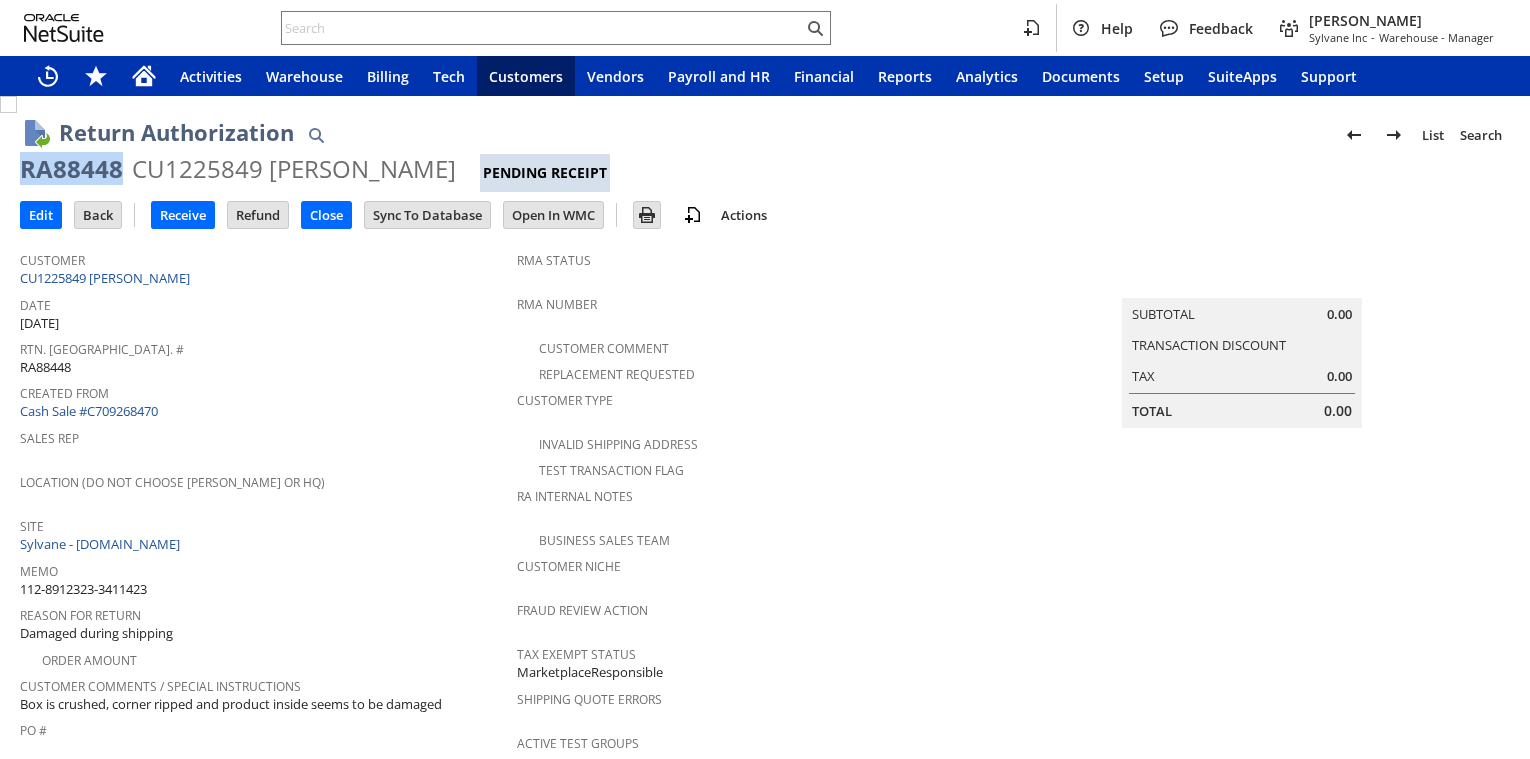 click on "RA88448" at bounding box center (71, 169) 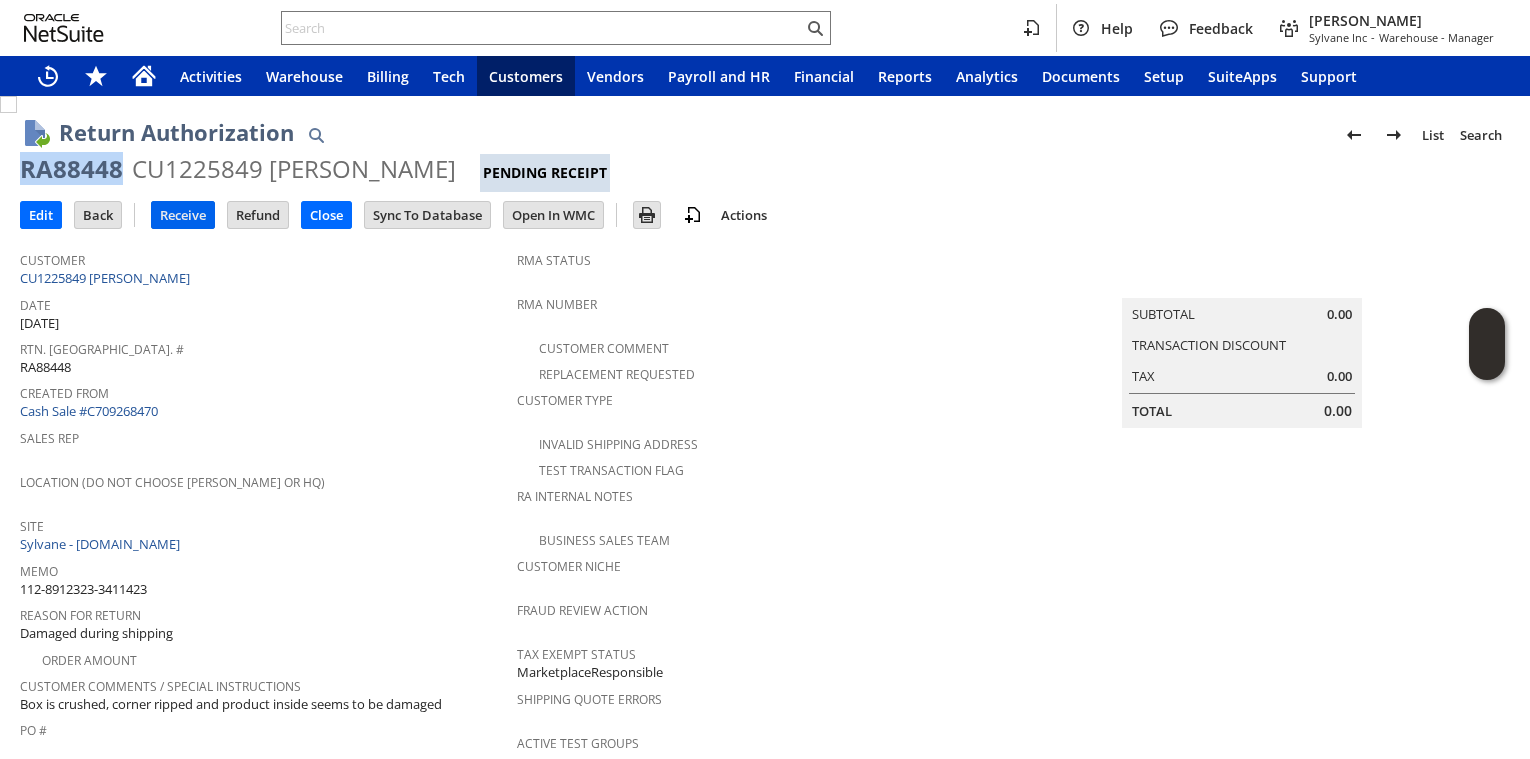 click on "Receive" at bounding box center [183, 215] 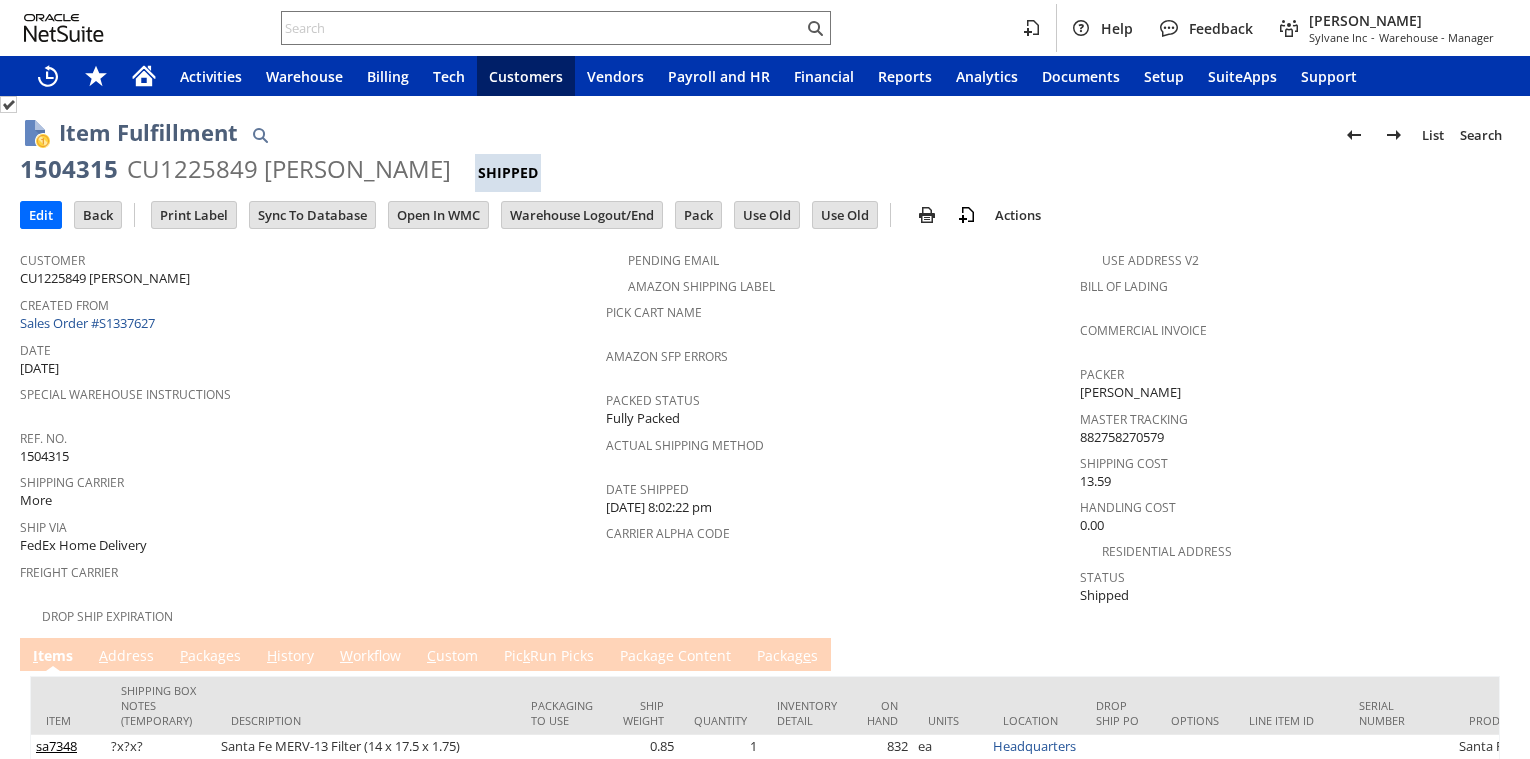 scroll, scrollTop: 0, scrollLeft: 0, axis: both 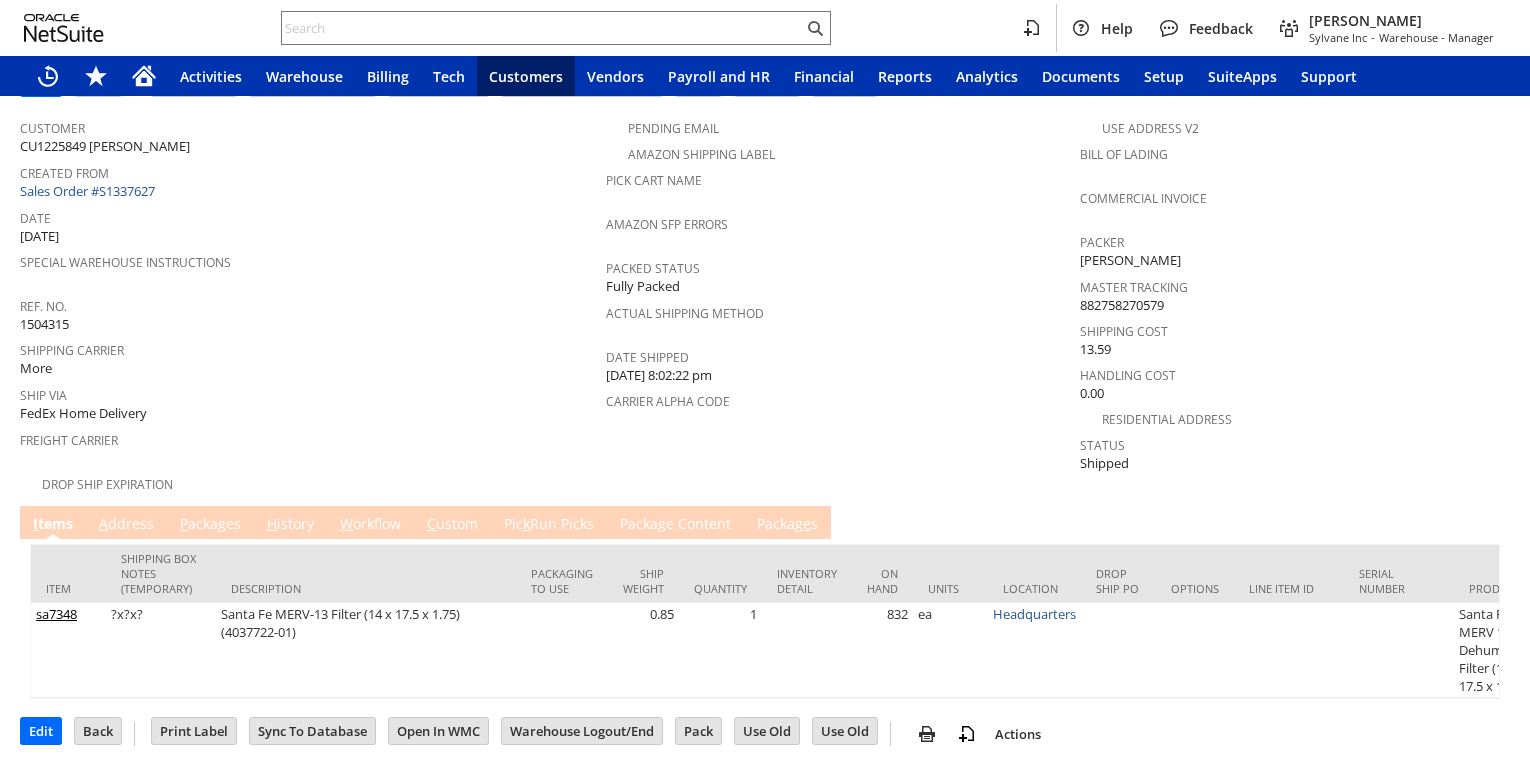click on "P ackages" at bounding box center [210, 525] 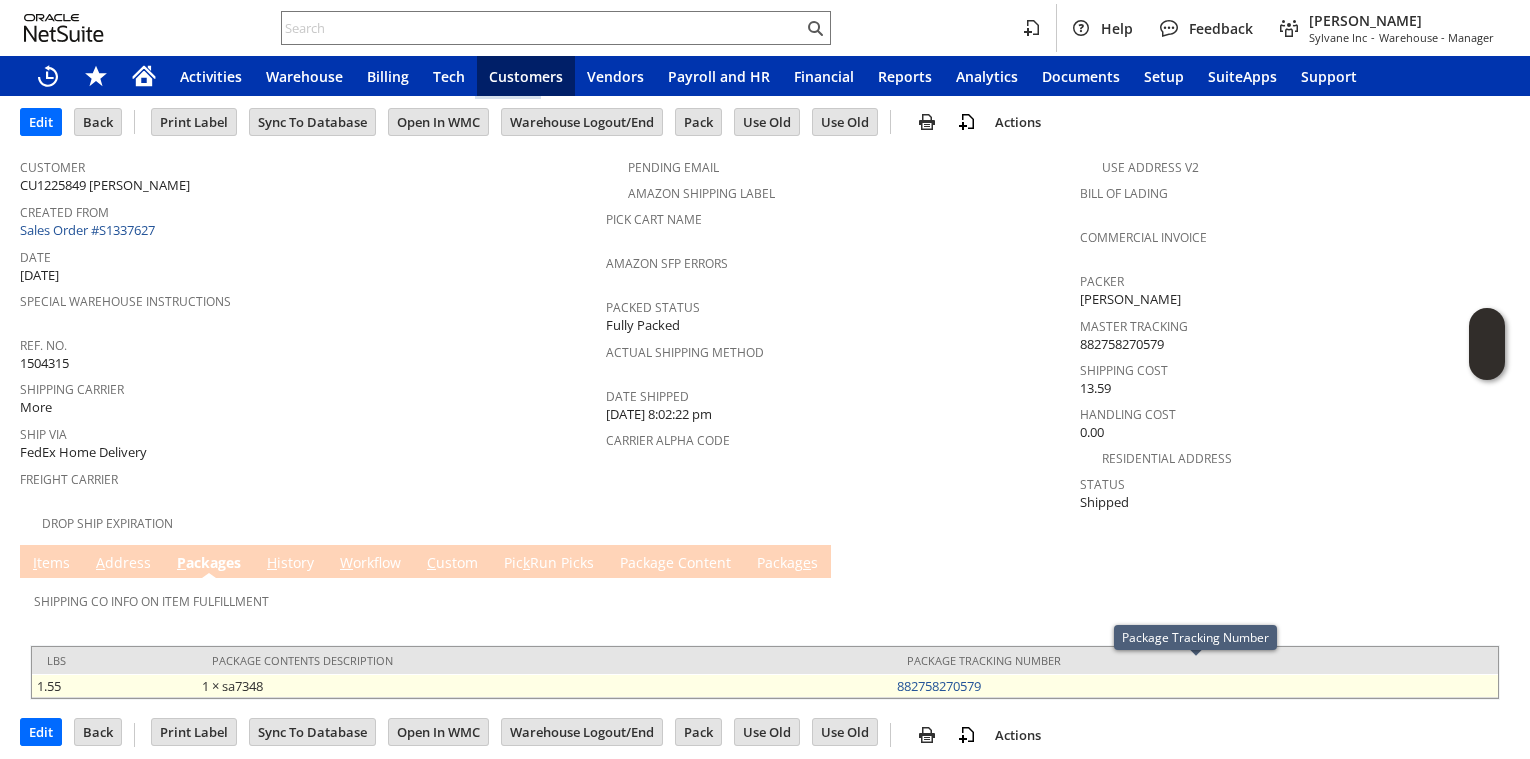 click on "882758270579" at bounding box center [1195, 686] 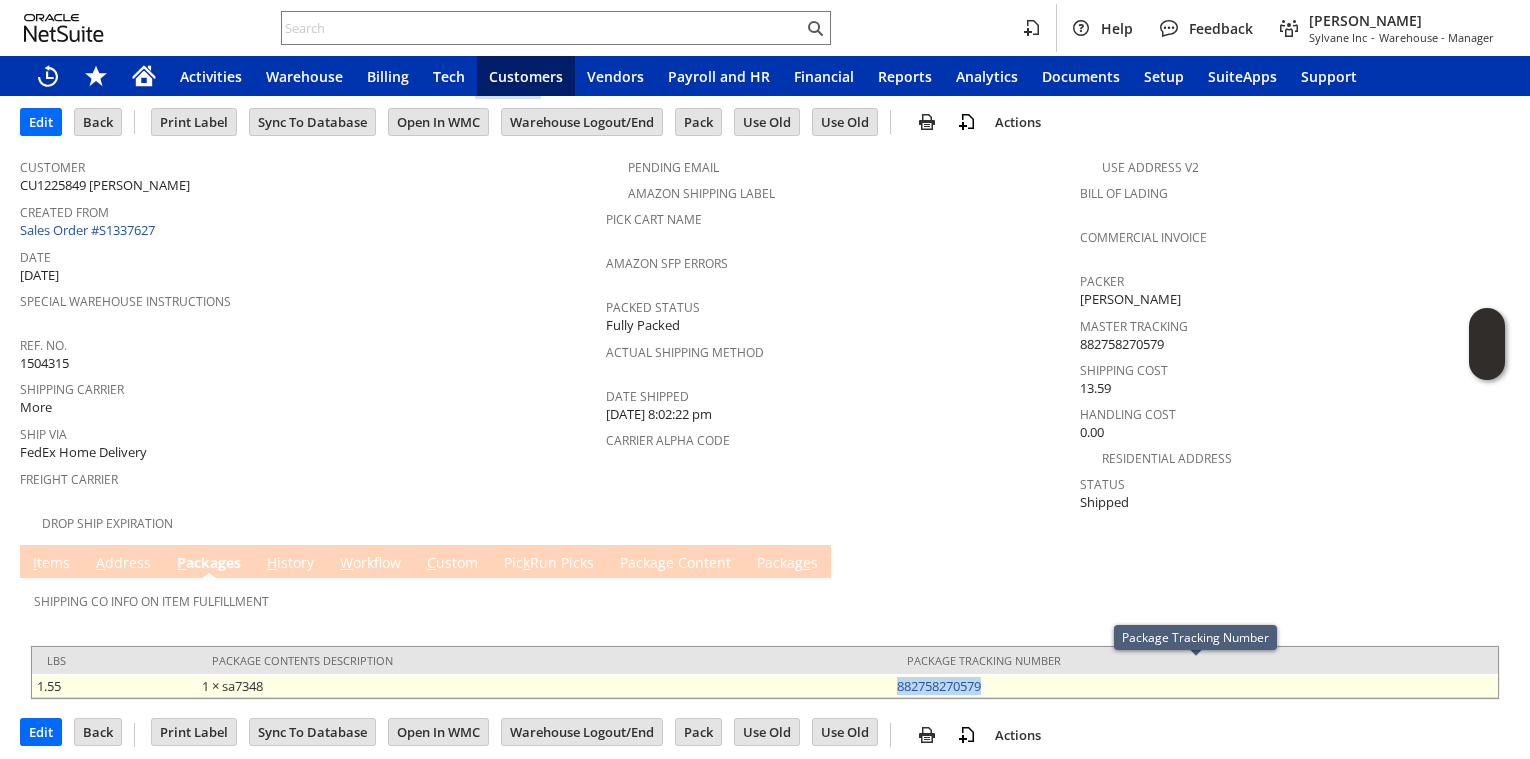 click on "882758270579" at bounding box center (1195, 686) 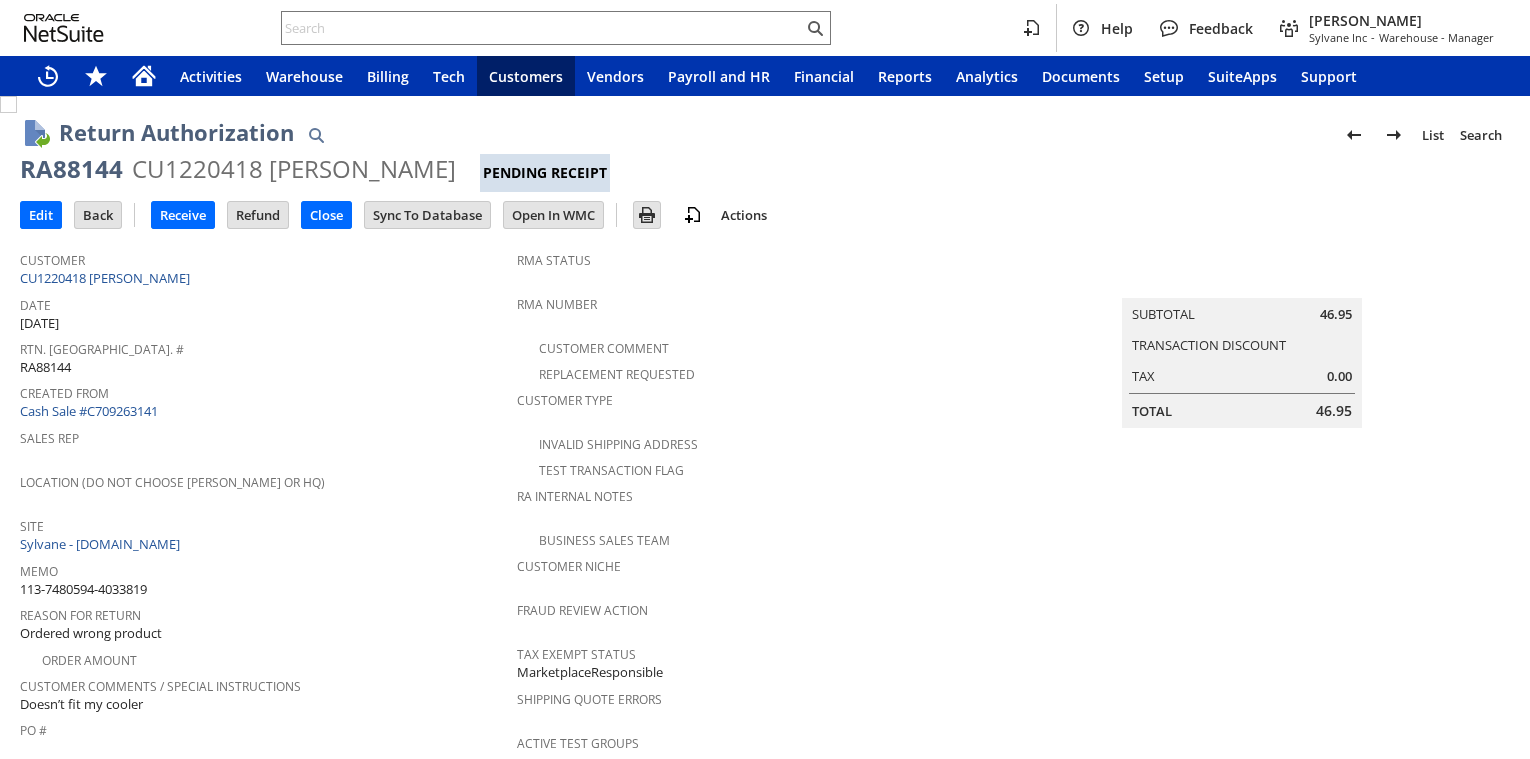 scroll, scrollTop: 0, scrollLeft: 0, axis: both 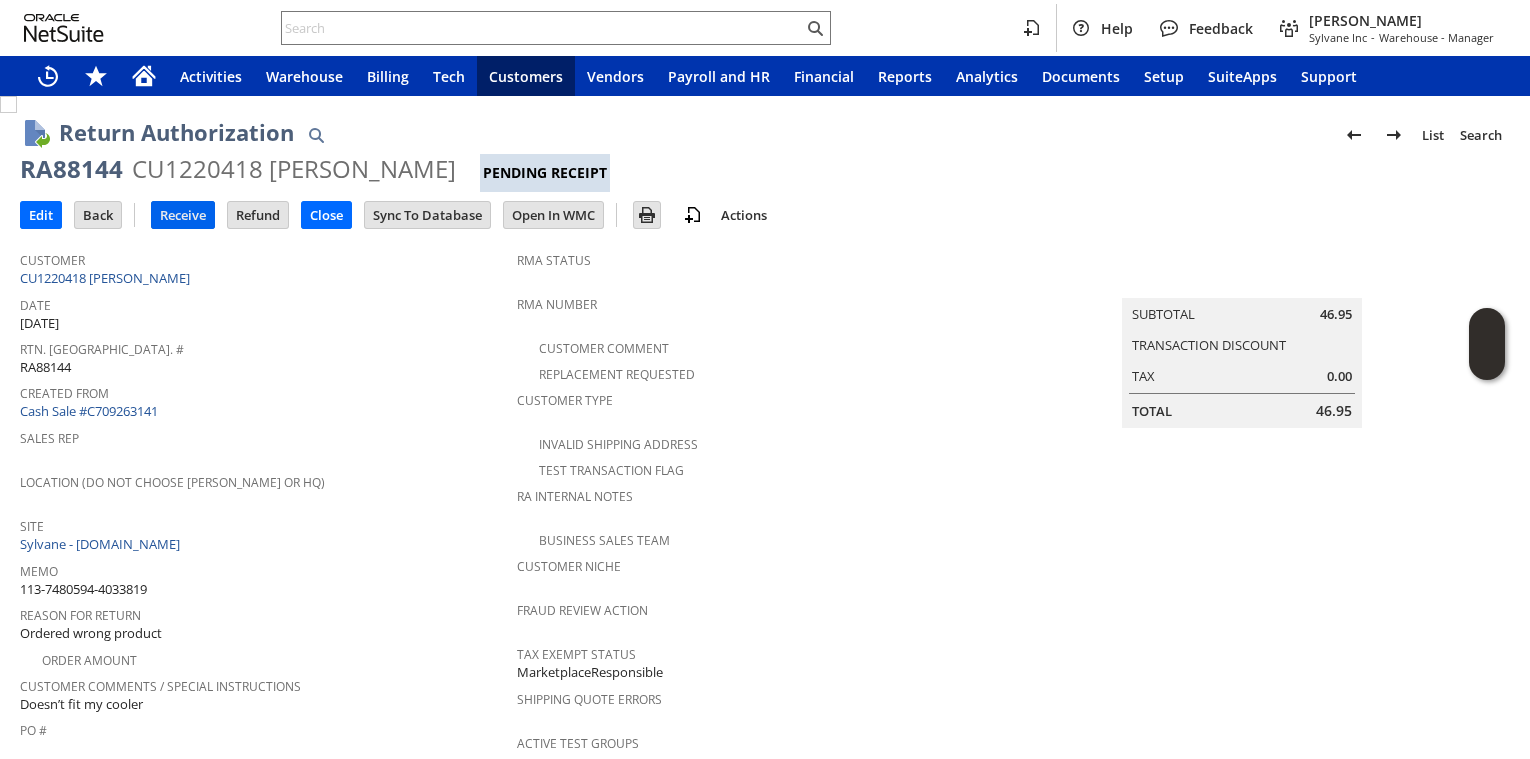 click on "Receive" at bounding box center [183, 215] 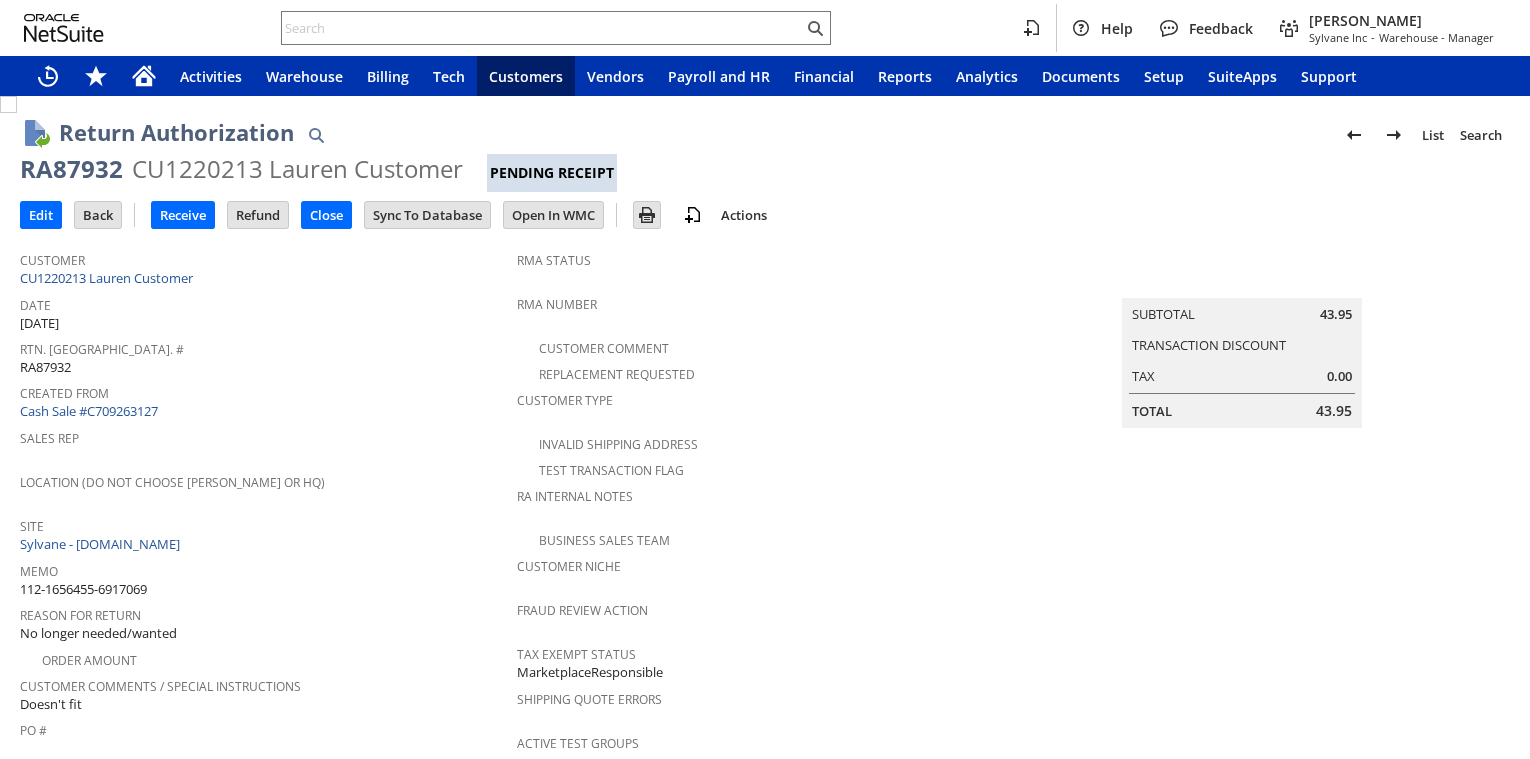 scroll, scrollTop: 0, scrollLeft: 0, axis: both 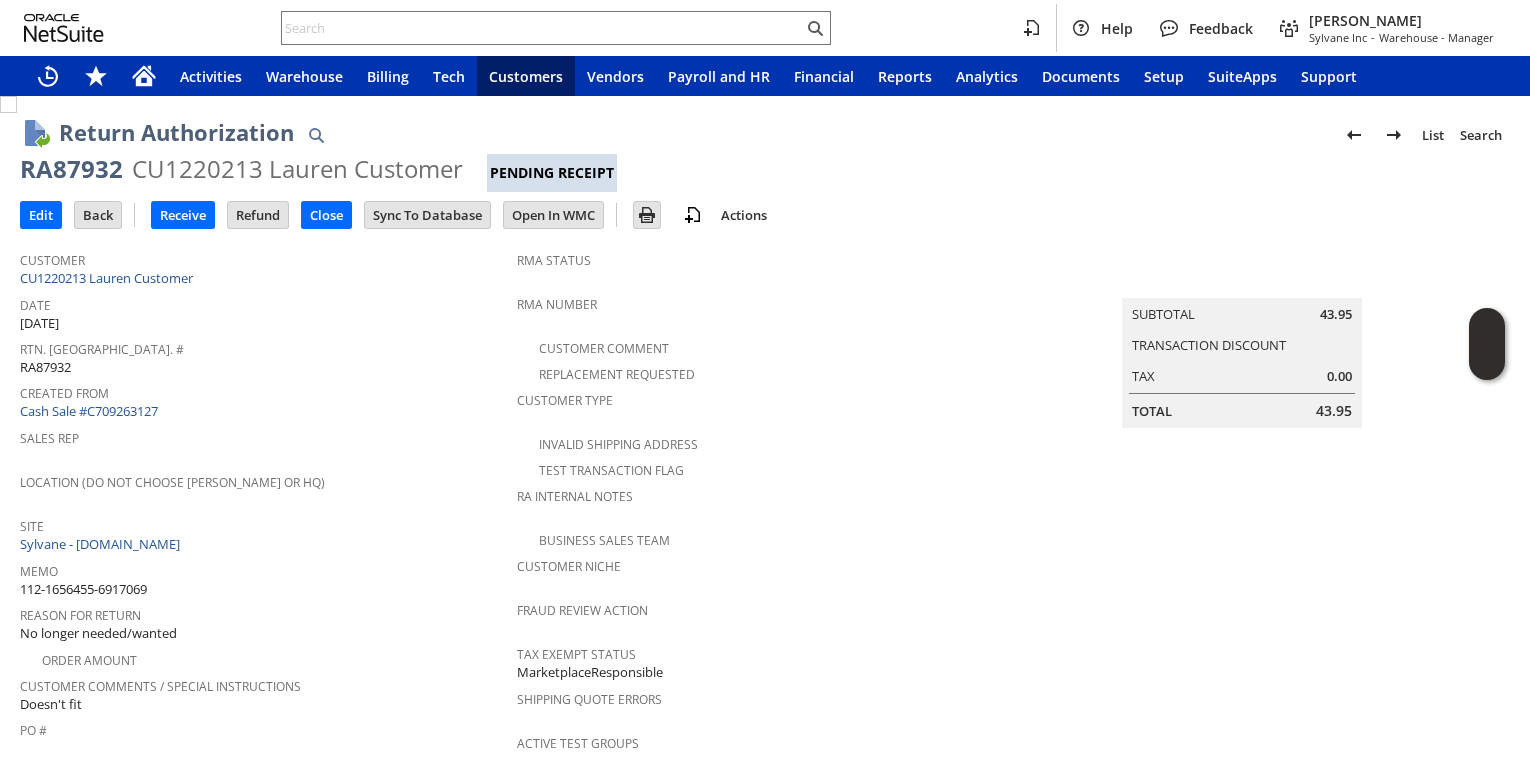 click on "RA87932" at bounding box center (71, 169) 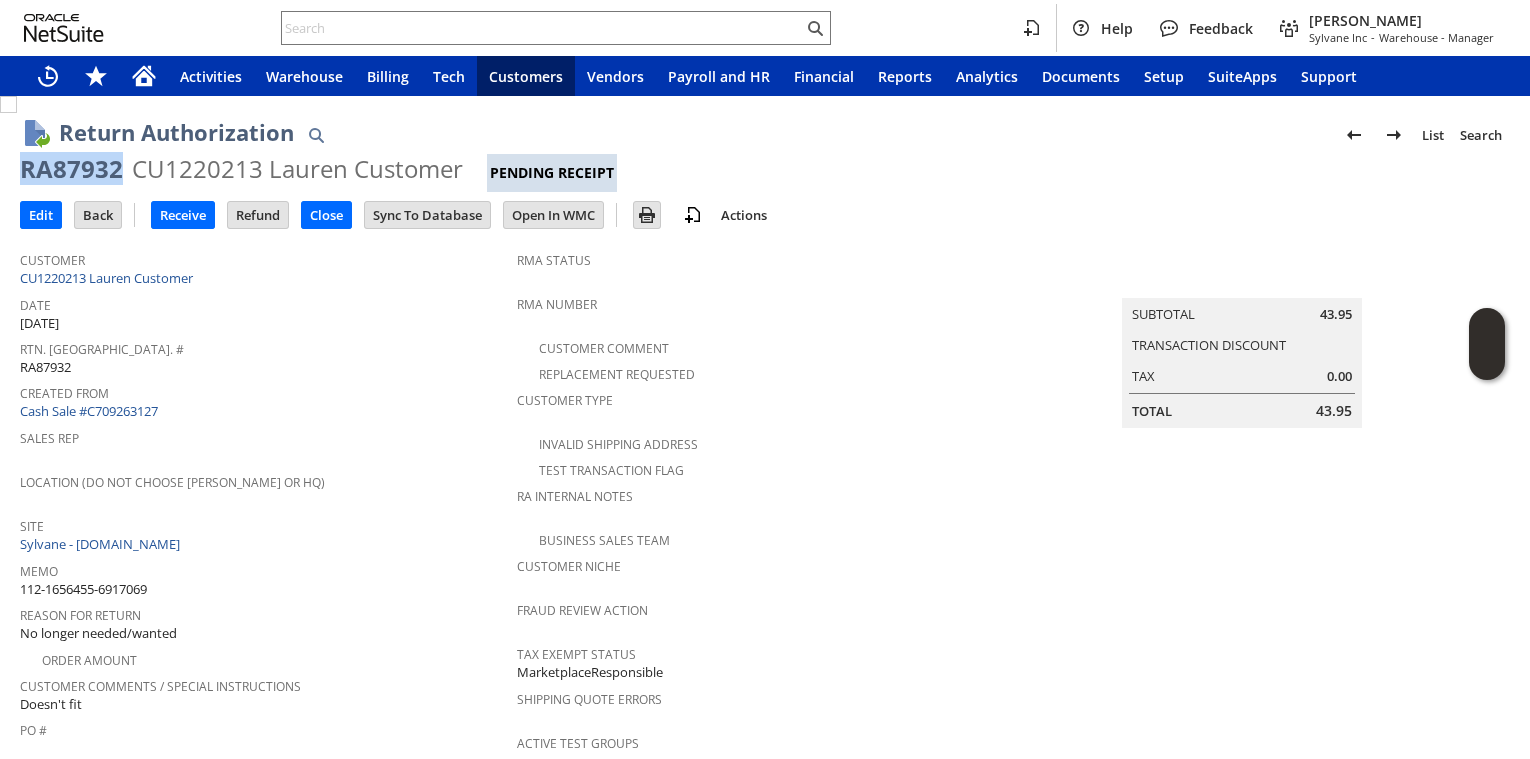 click on "RA87932" at bounding box center (71, 169) 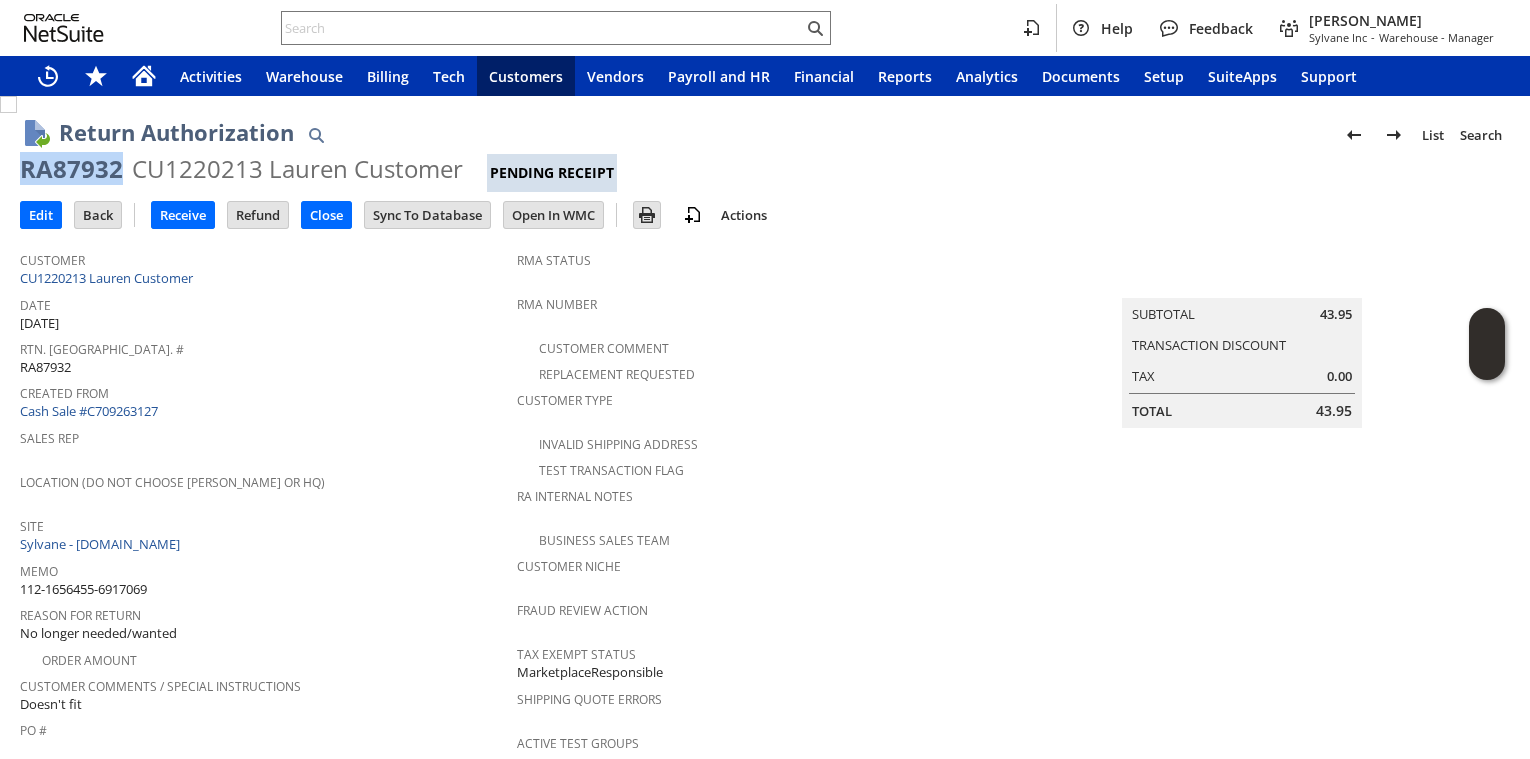 copy on "RA87932" 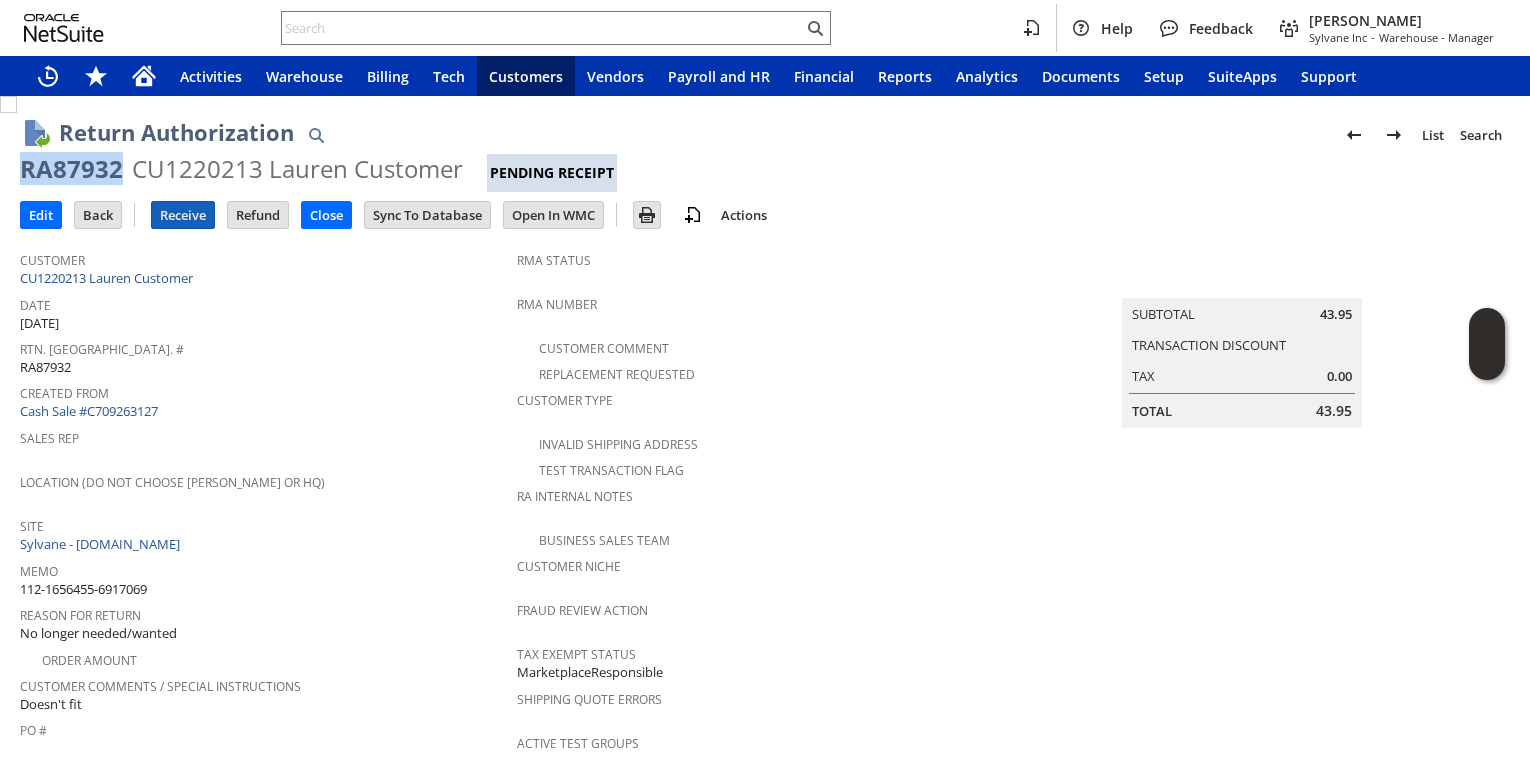 click on "Receive" at bounding box center (183, 215) 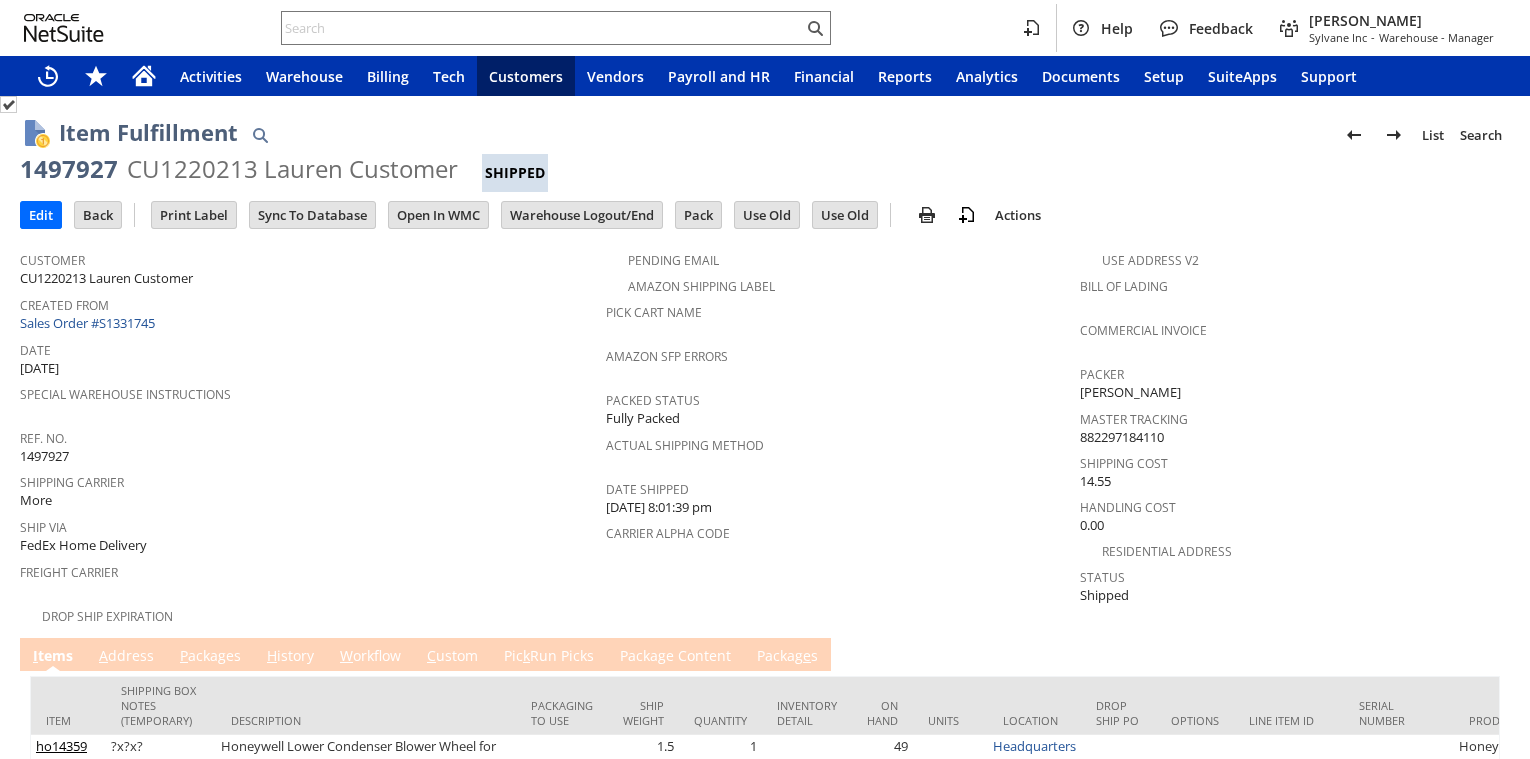 scroll, scrollTop: 0, scrollLeft: 0, axis: both 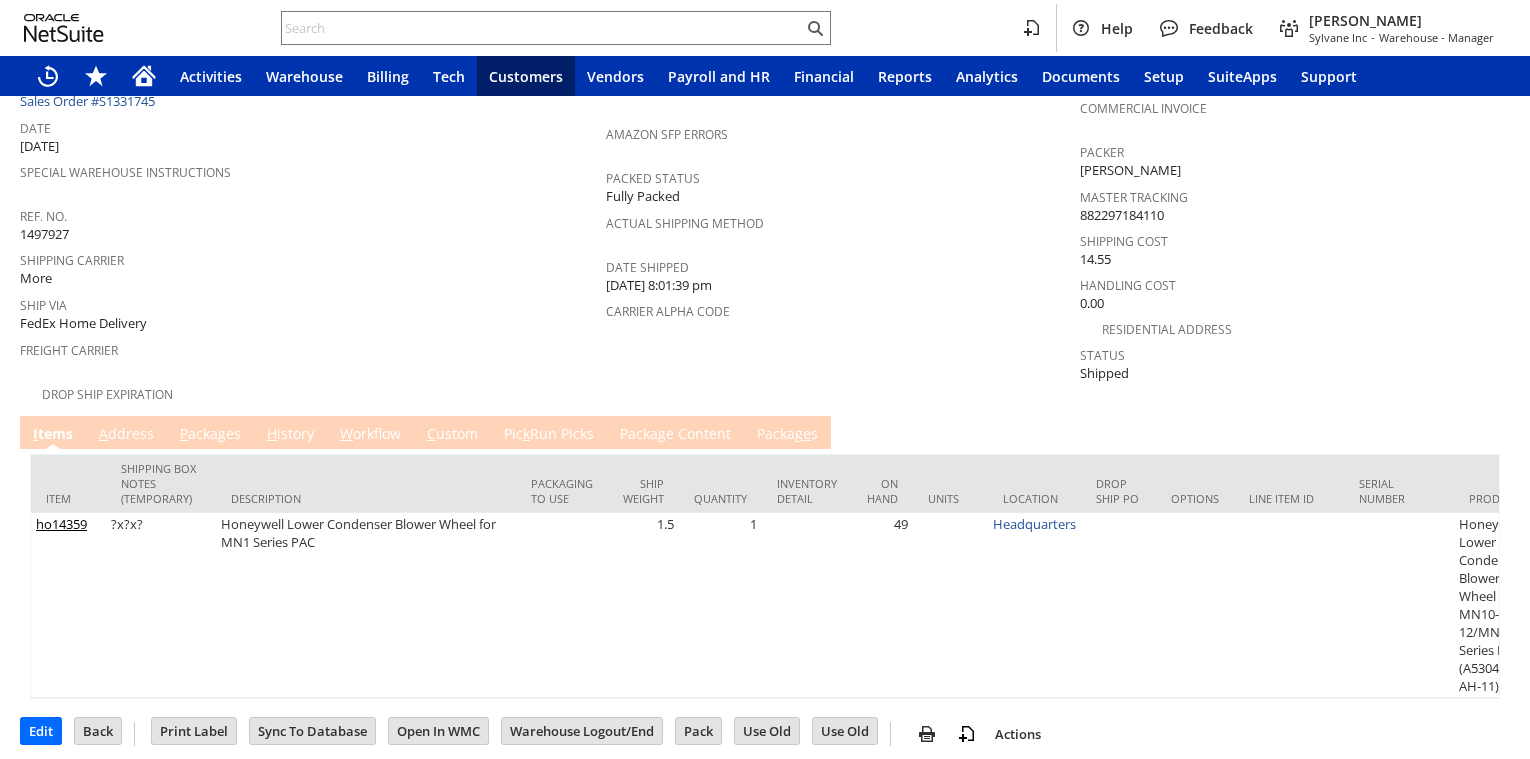 click on "P ackages" at bounding box center (210, 435) 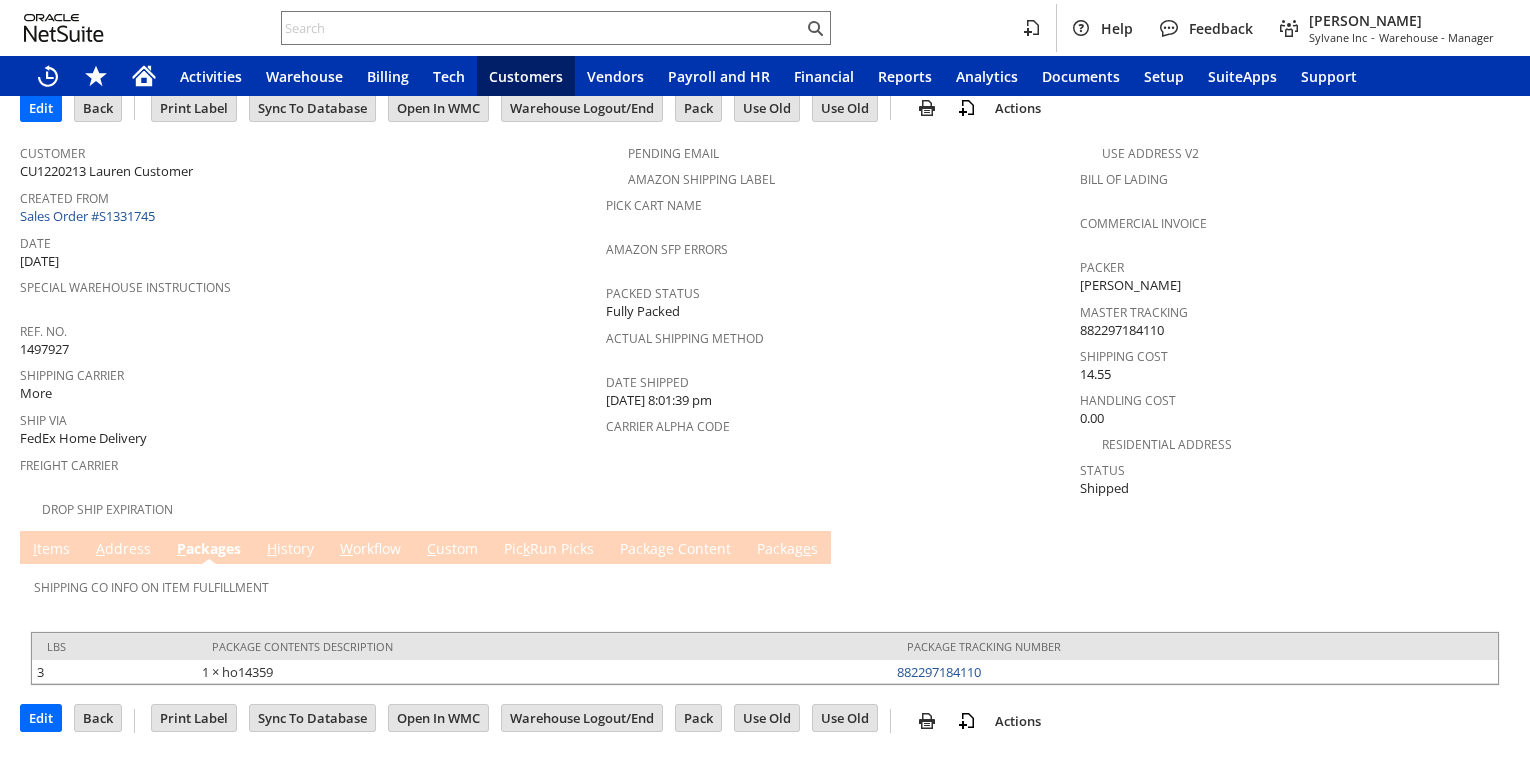 scroll, scrollTop: 93, scrollLeft: 0, axis: vertical 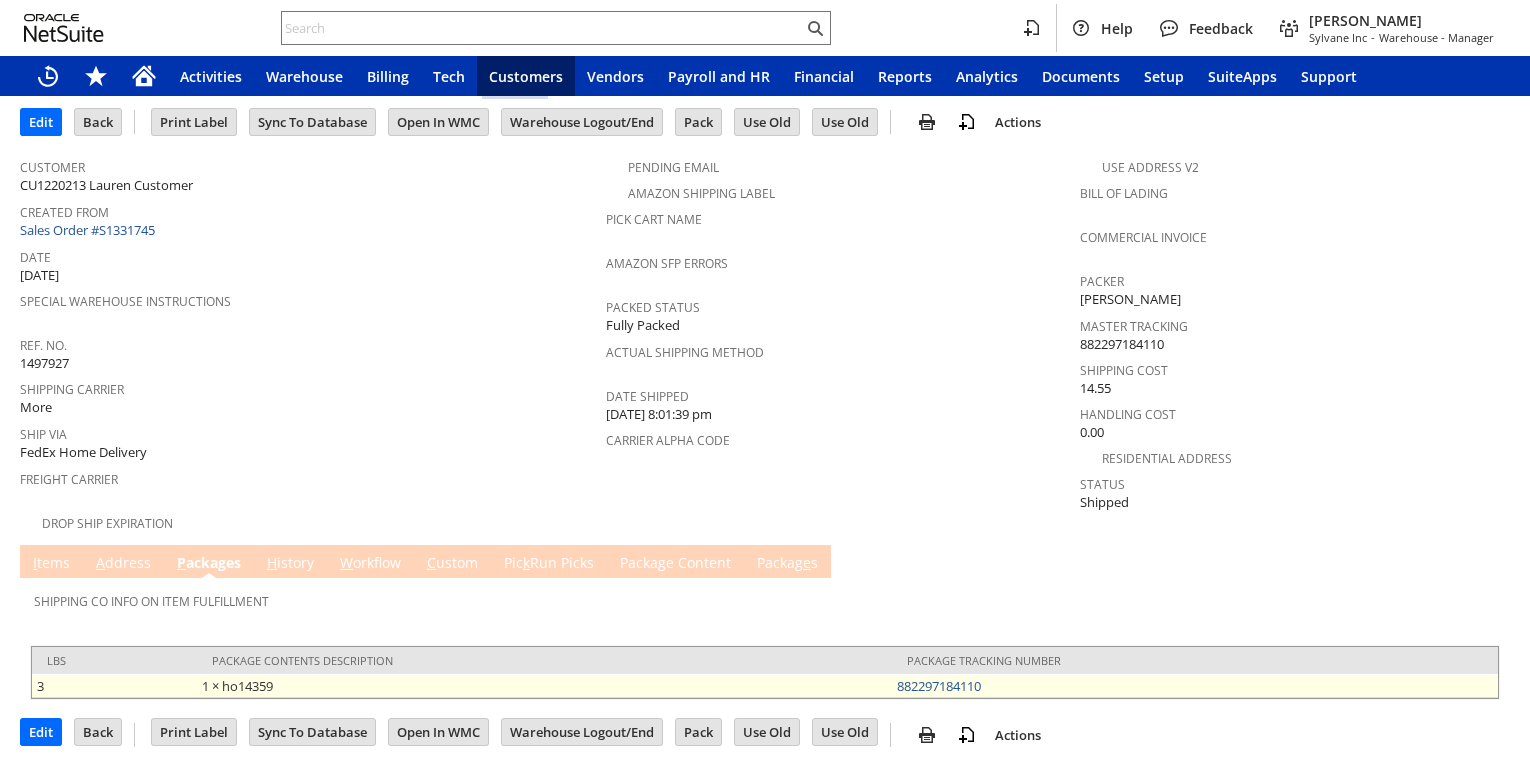 click on "882297184110" at bounding box center (1195, 686) 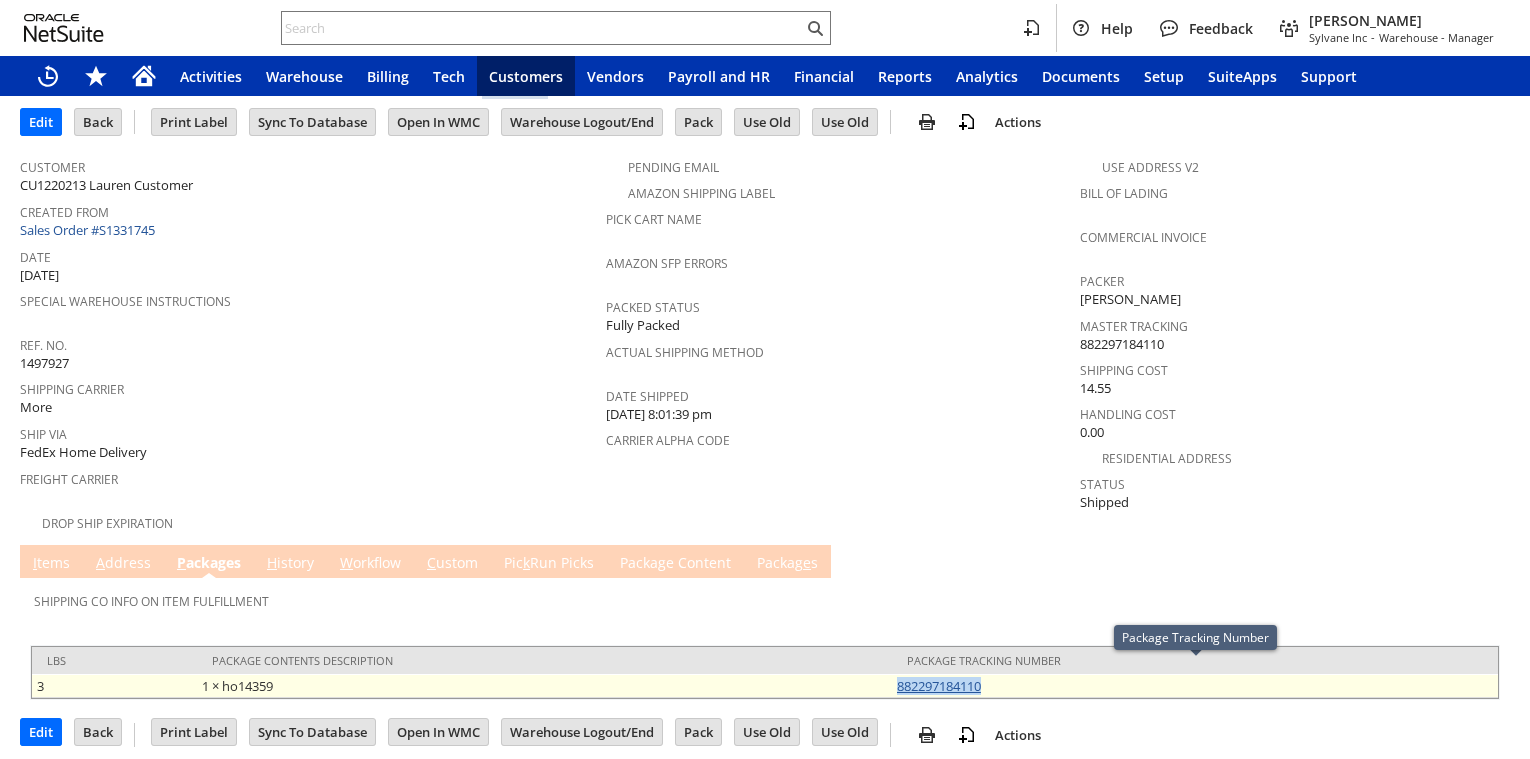 drag, startPoint x: 1025, startPoint y: 675, endPoint x: 963, endPoint y: 678, distance: 62.072536 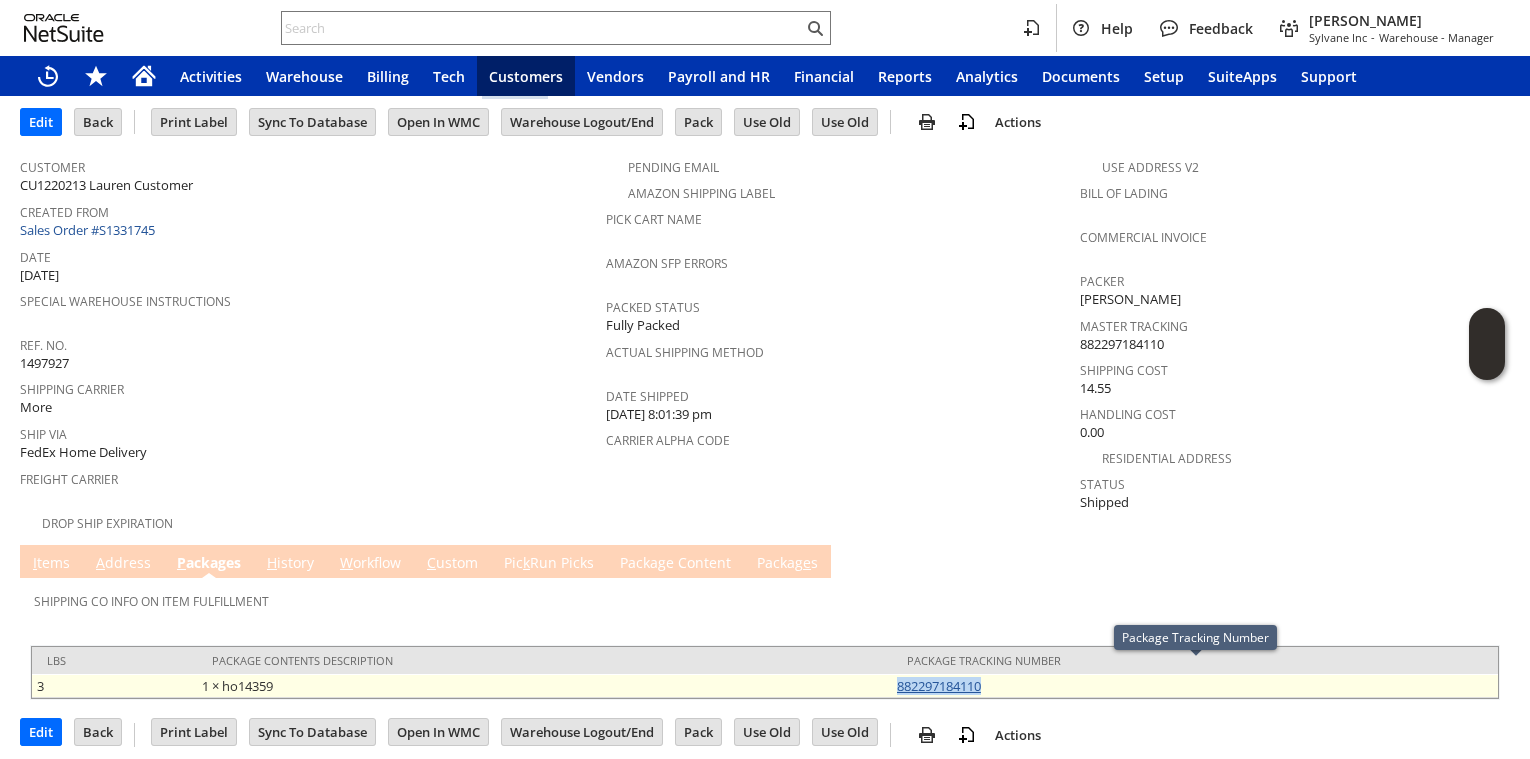 copy on "882297184110" 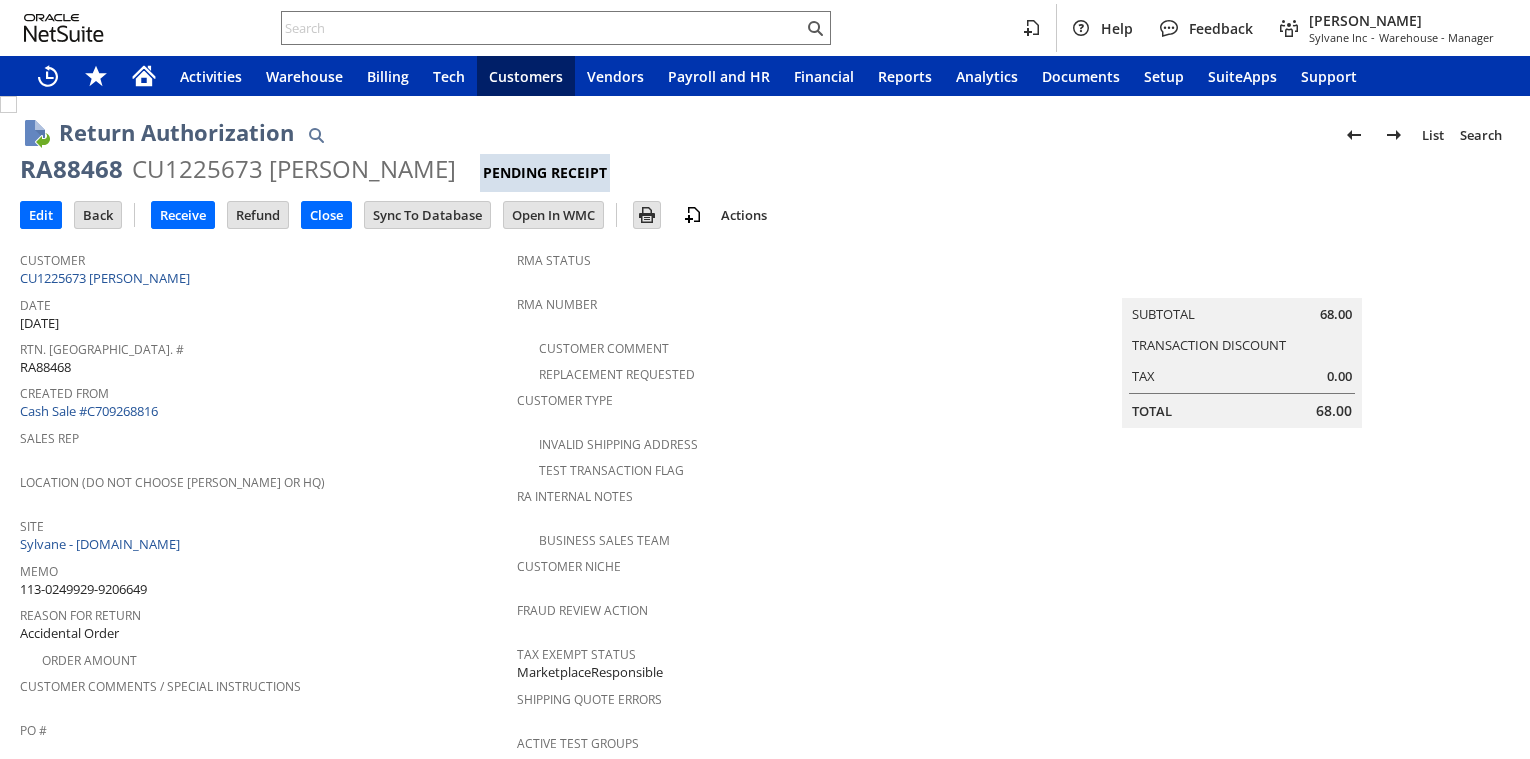 scroll, scrollTop: 0, scrollLeft: 0, axis: both 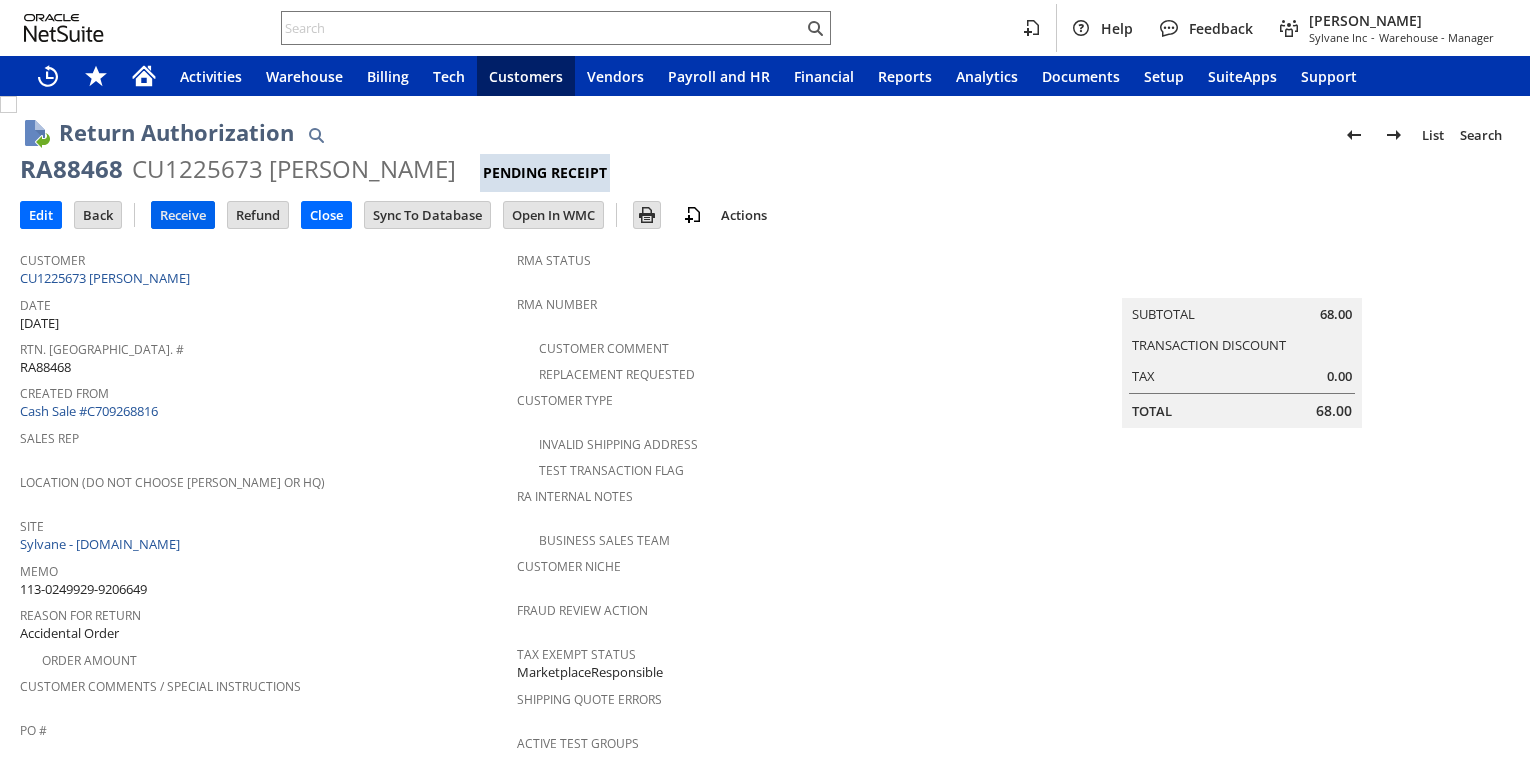 click on "Receive" at bounding box center [183, 215] 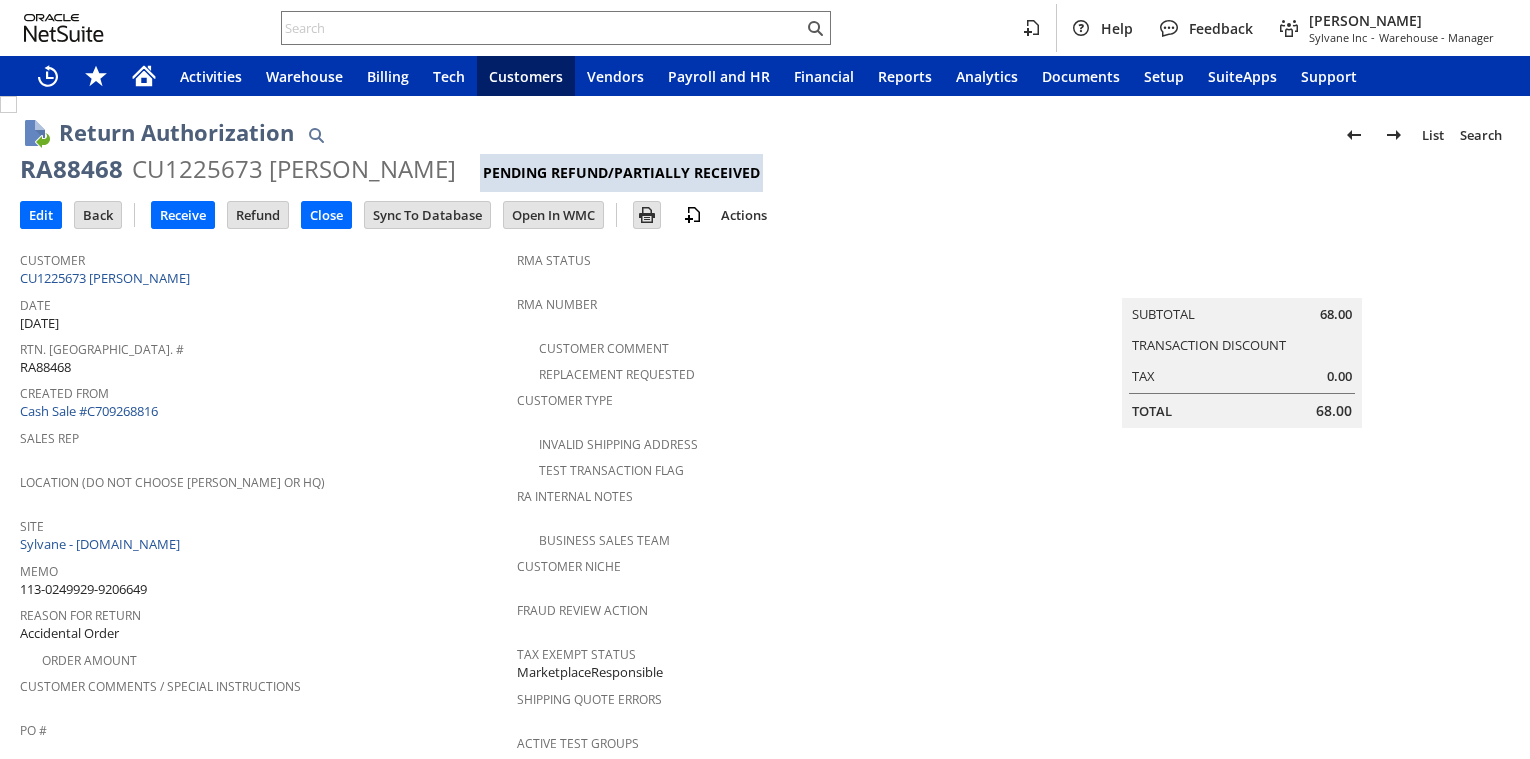 scroll, scrollTop: 0, scrollLeft: 0, axis: both 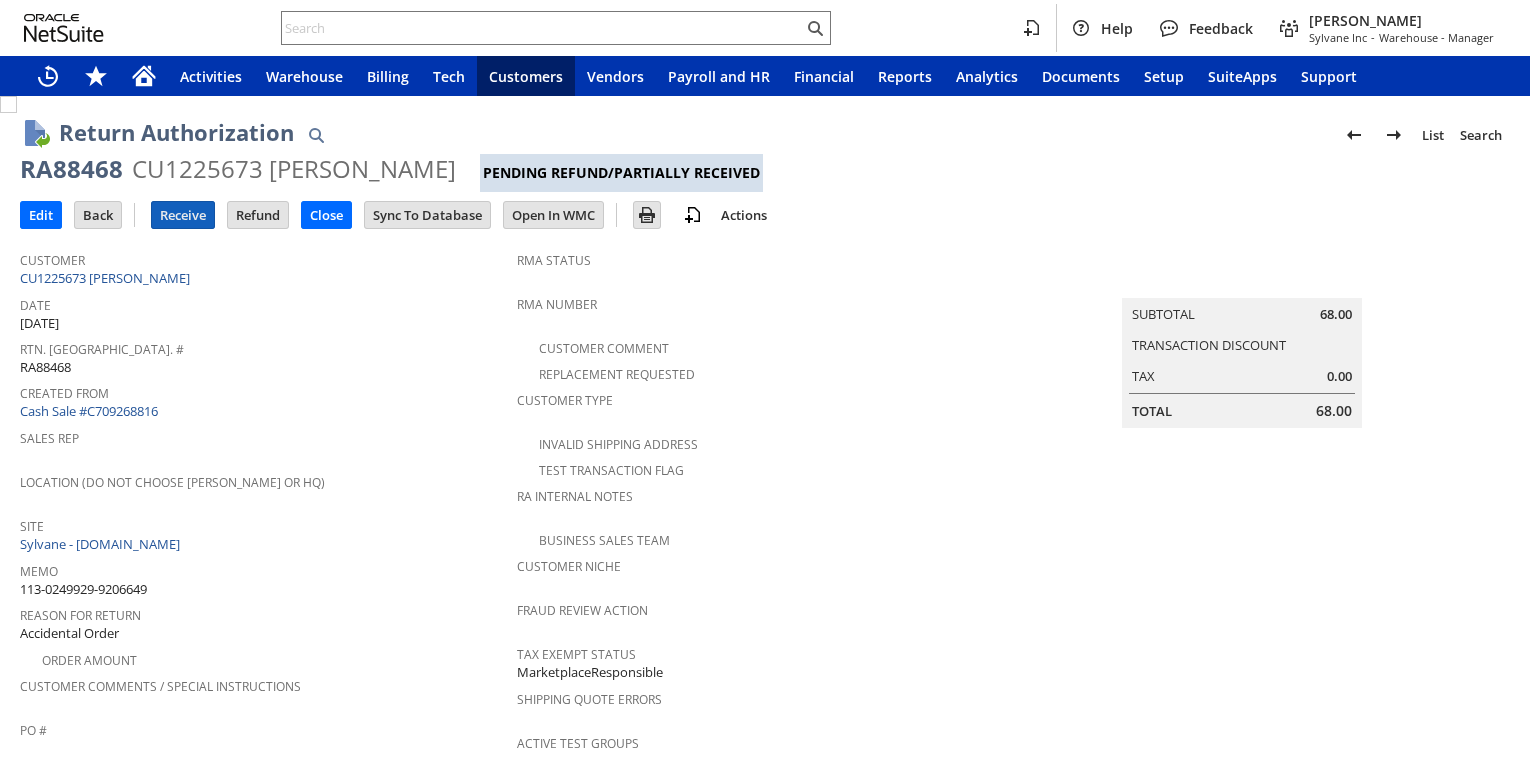 click on "Receive" at bounding box center (183, 215) 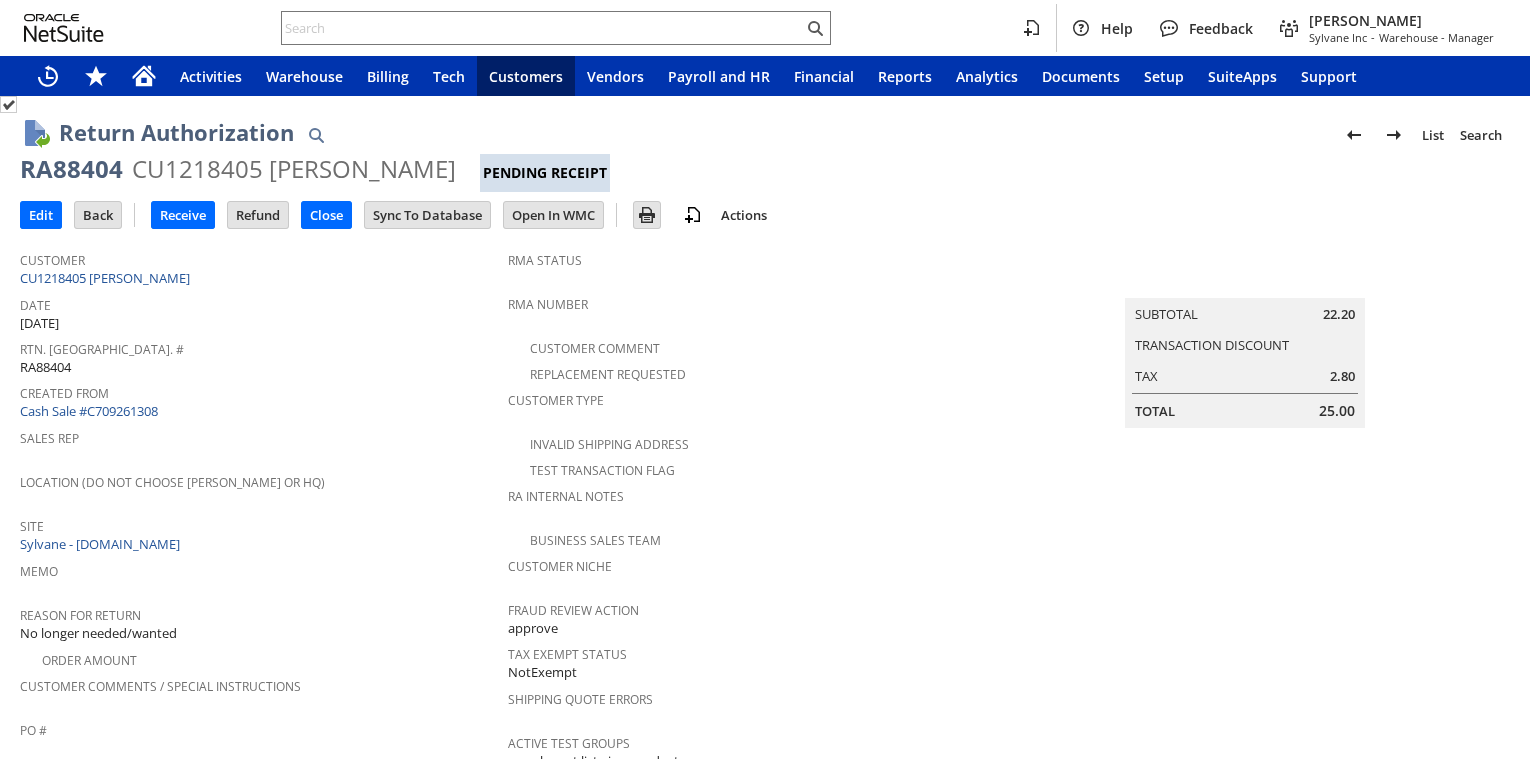 scroll, scrollTop: 0, scrollLeft: 0, axis: both 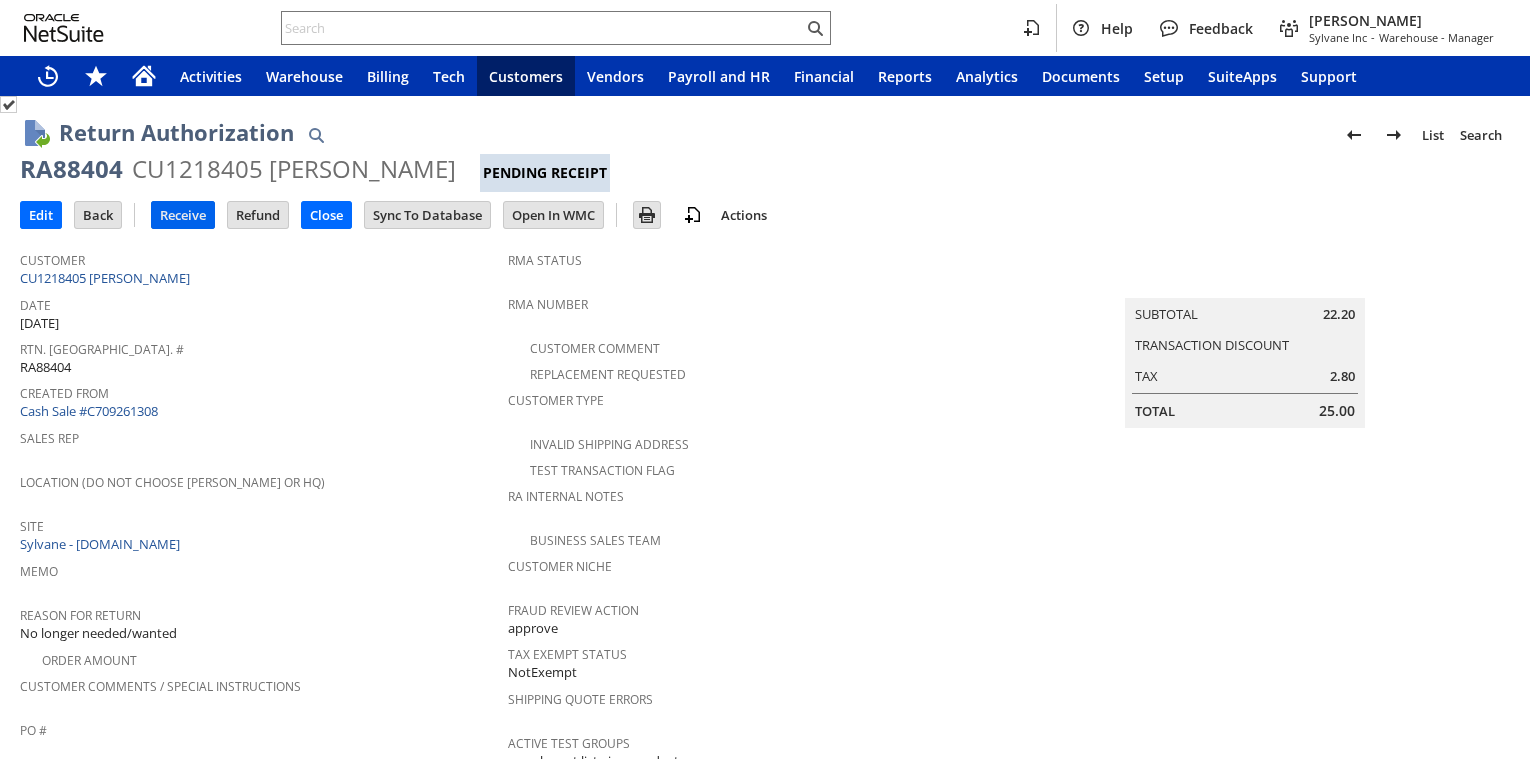 click on "Receive" at bounding box center [183, 215] 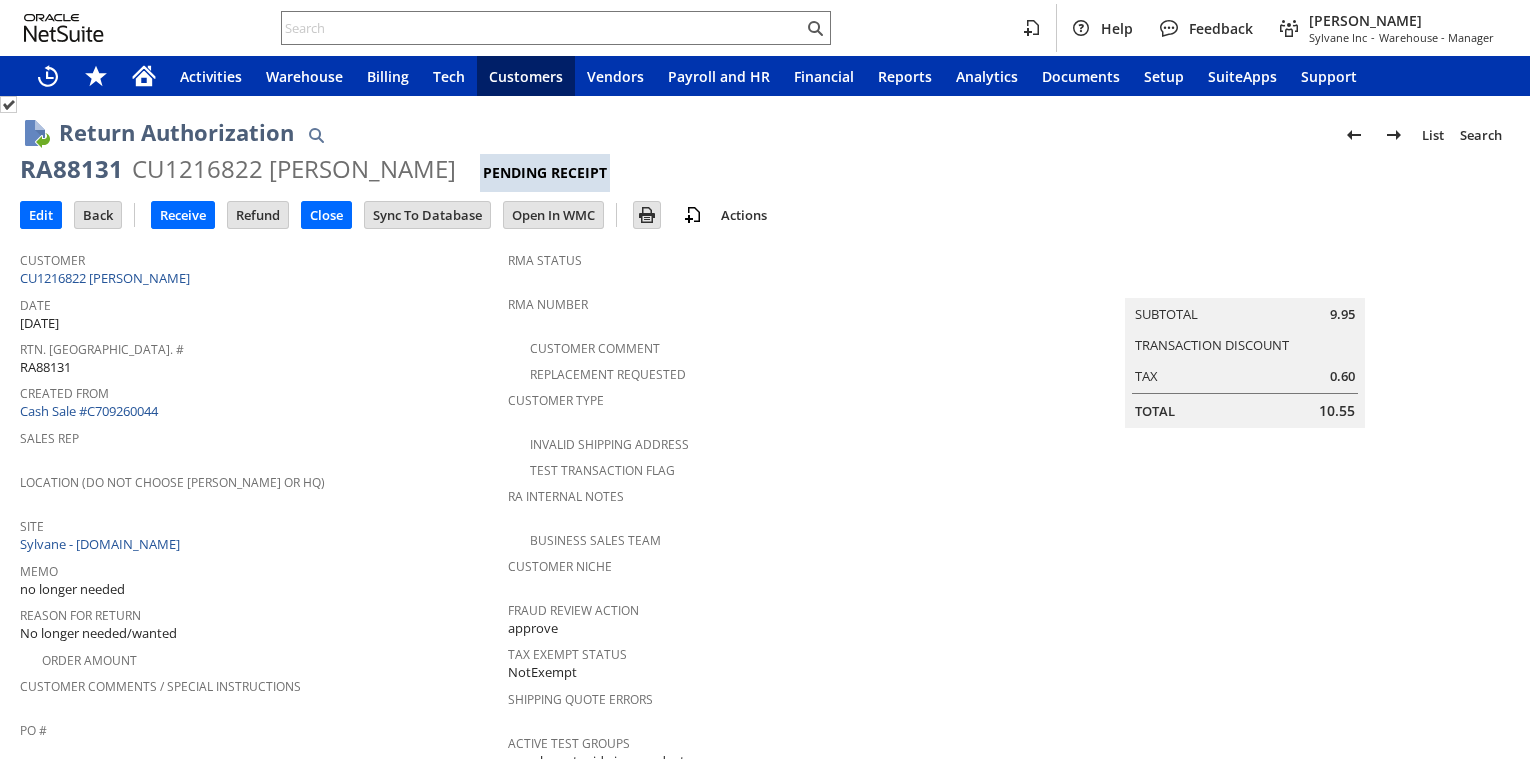 scroll, scrollTop: 0, scrollLeft: 0, axis: both 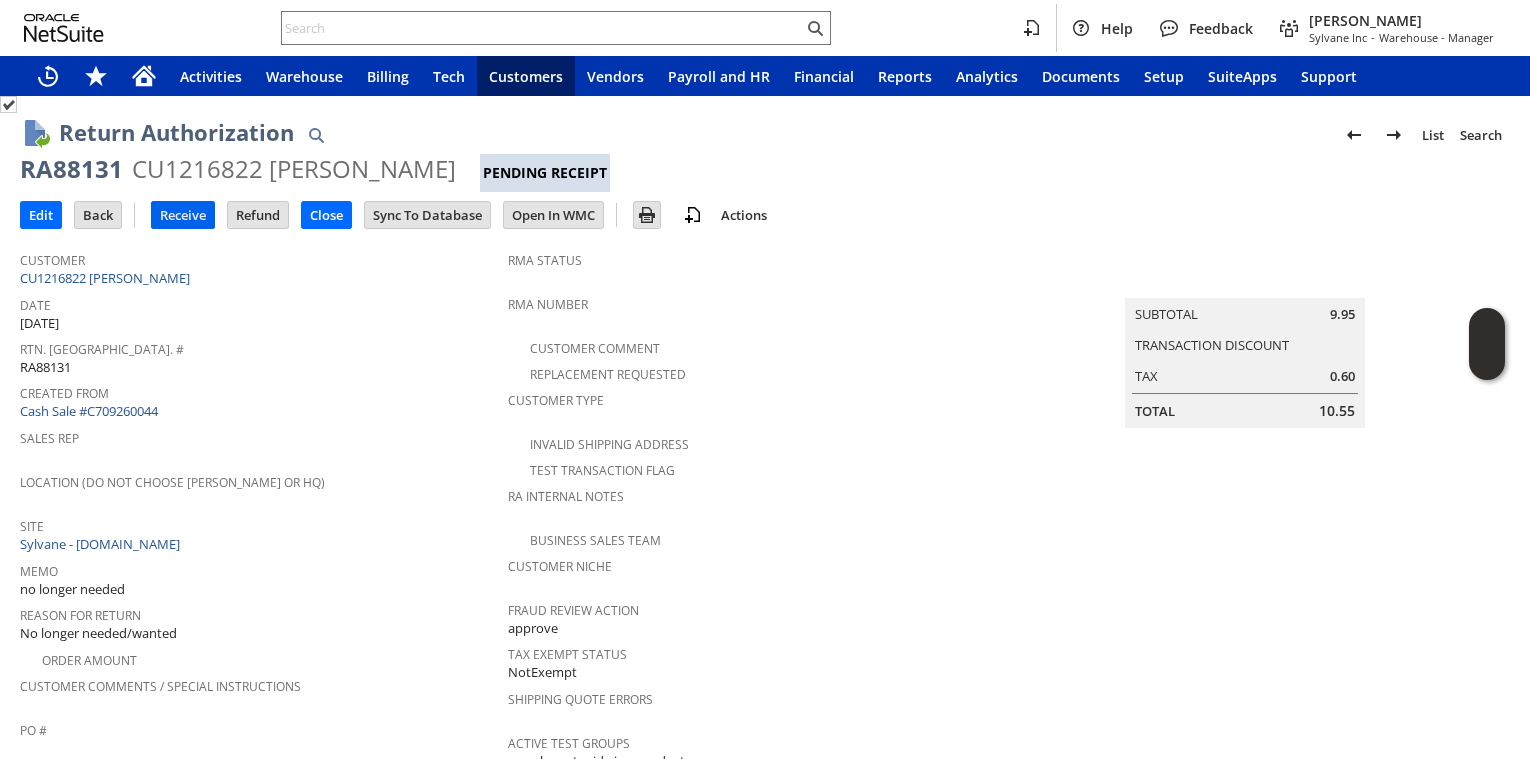click on "Receive" at bounding box center [183, 215] 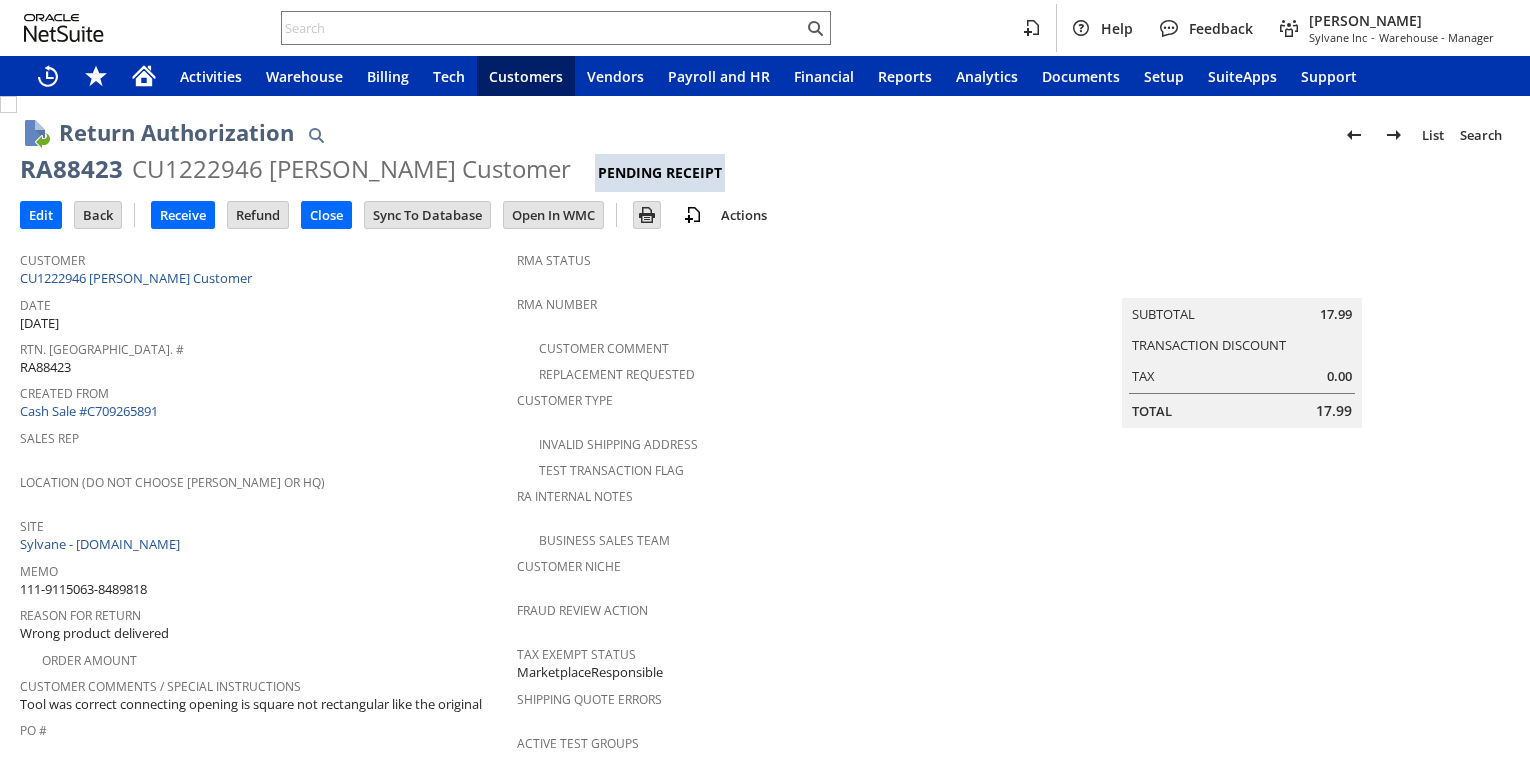 scroll, scrollTop: 0, scrollLeft: 0, axis: both 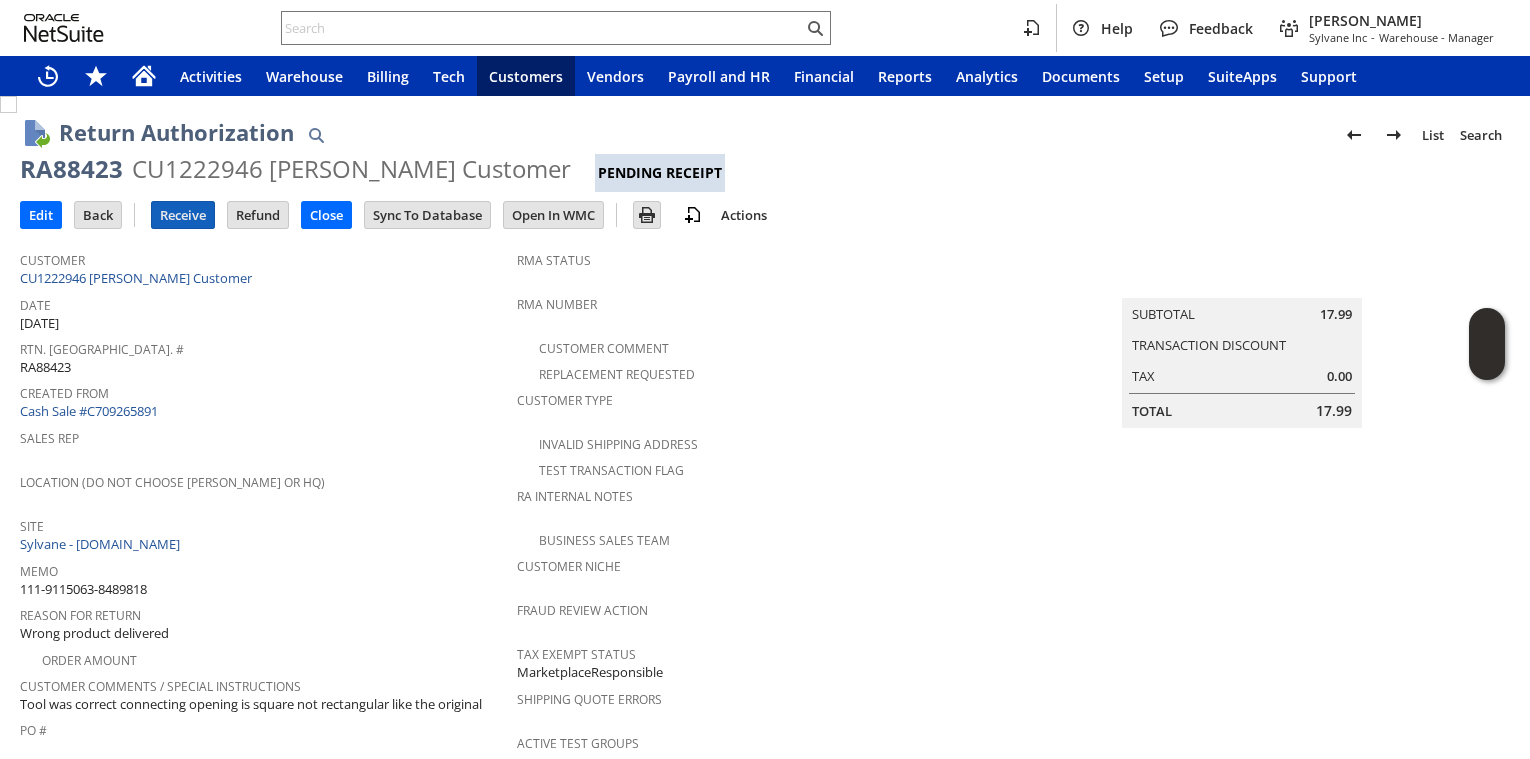click on "Receive" at bounding box center (183, 215) 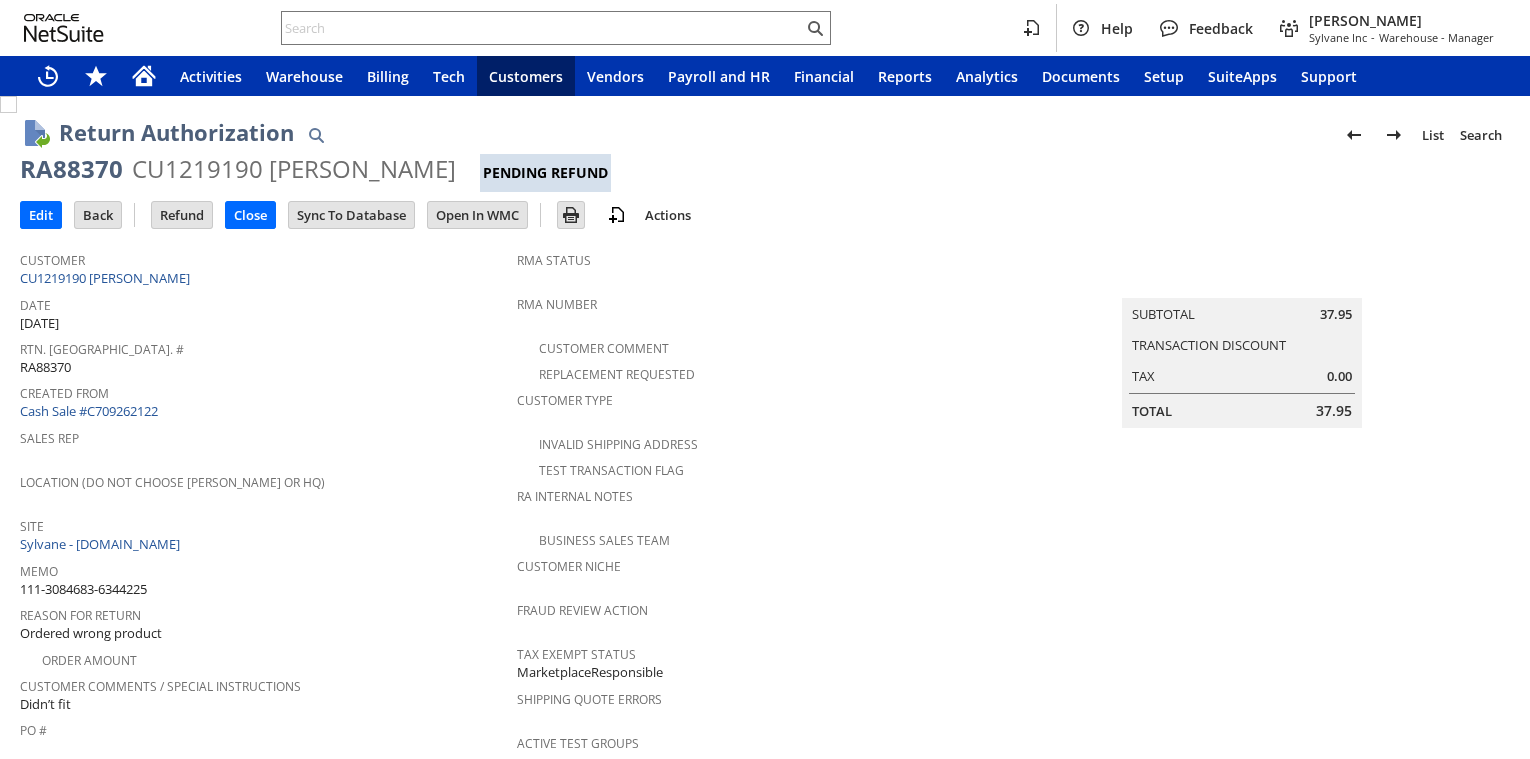 scroll, scrollTop: 0, scrollLeft: 0, axis: both 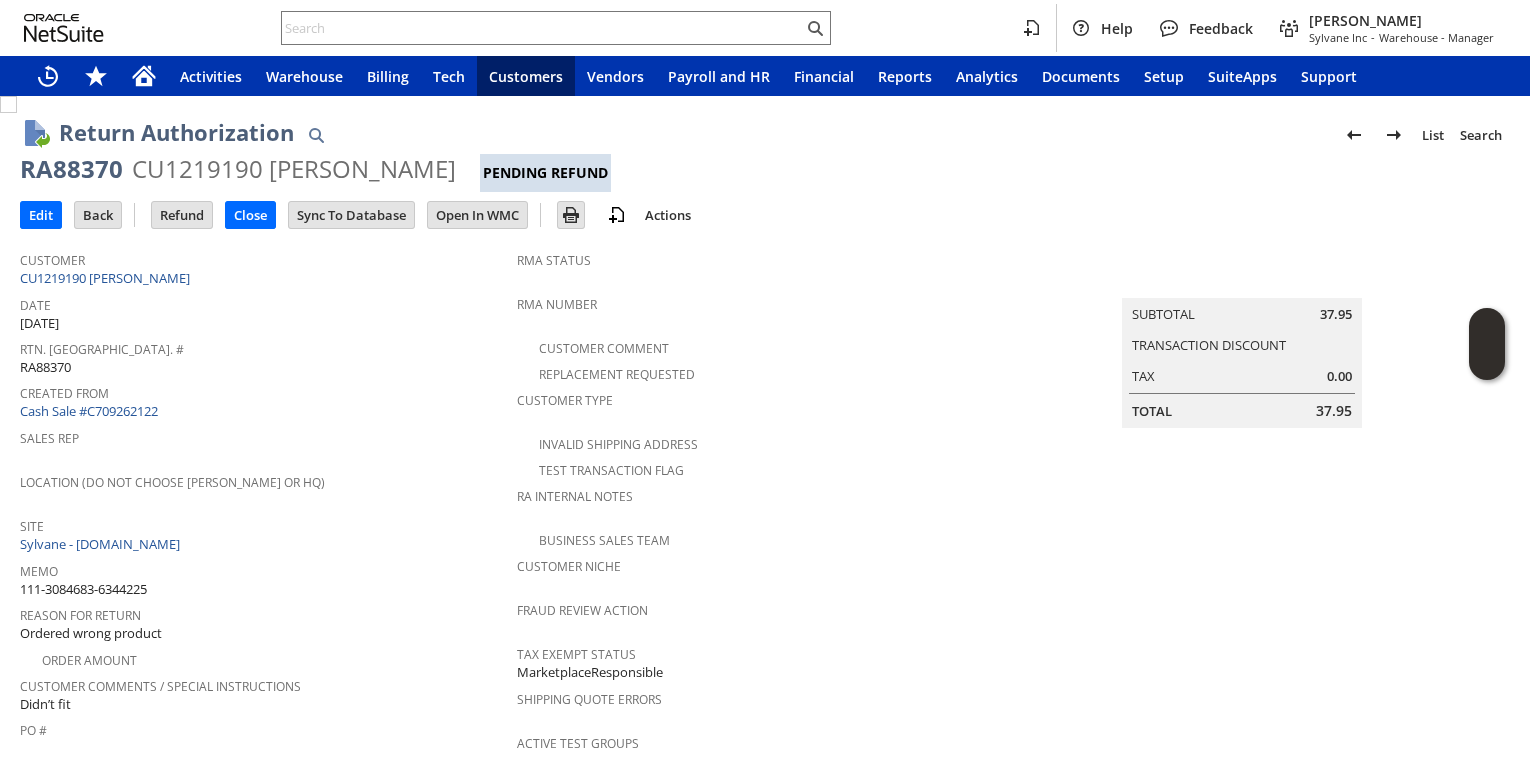 click on "Rtn. [GEOGRAPHIC_DATA]. #" at bounding box center (263, 346) 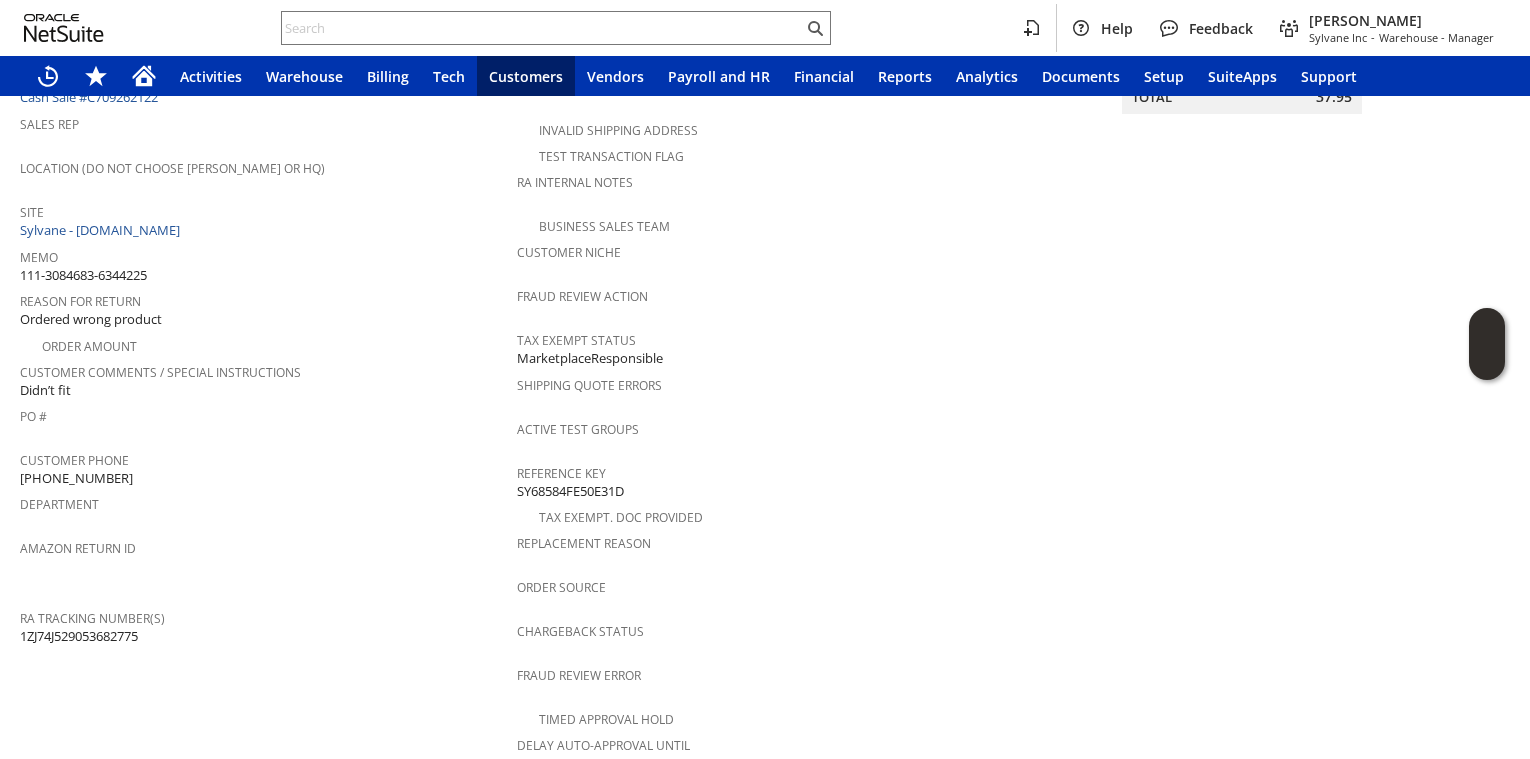 scroll, scrollTop: 132, scrollLeft: 0, axis: vertical 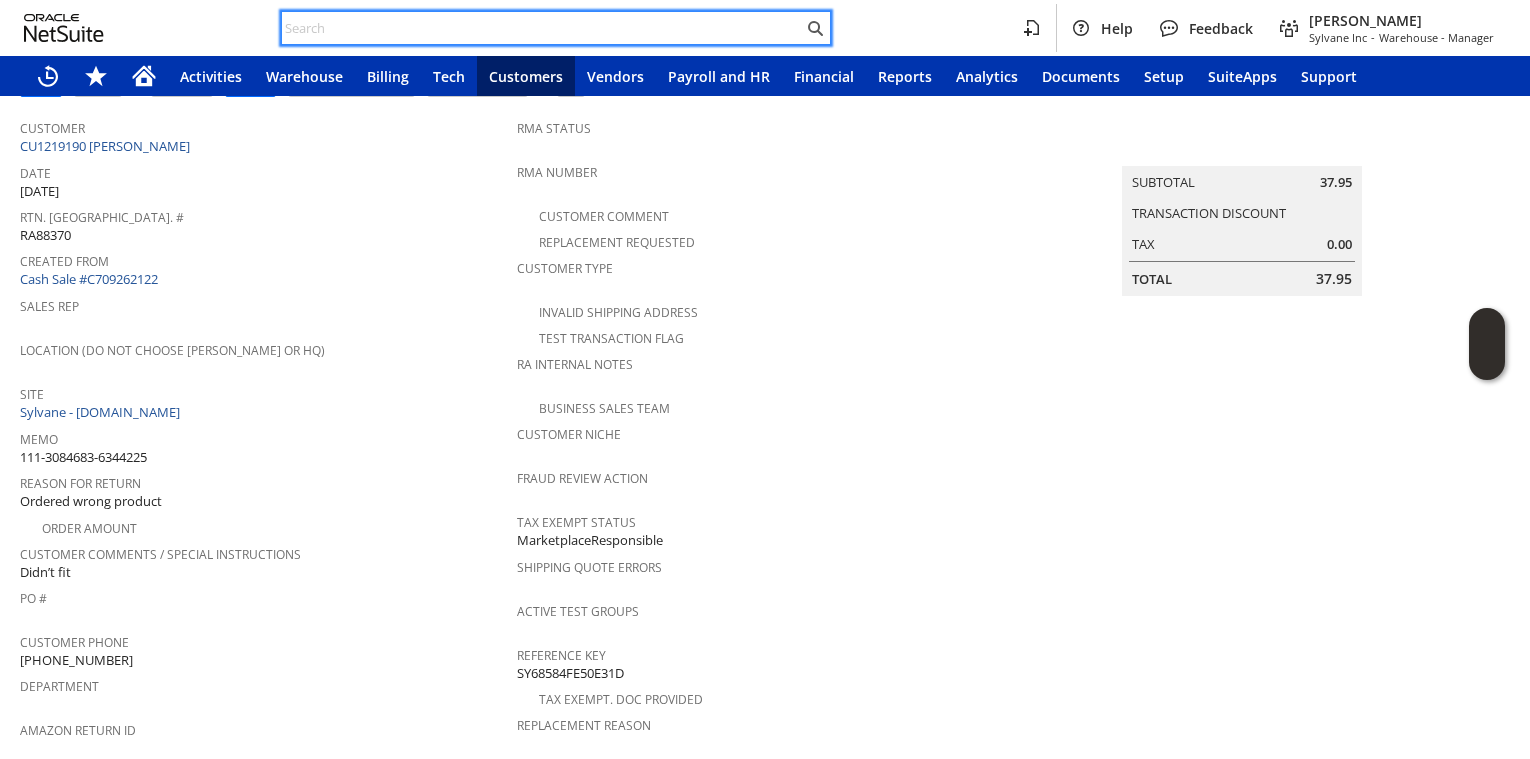 click at bounding box center [542, 28] 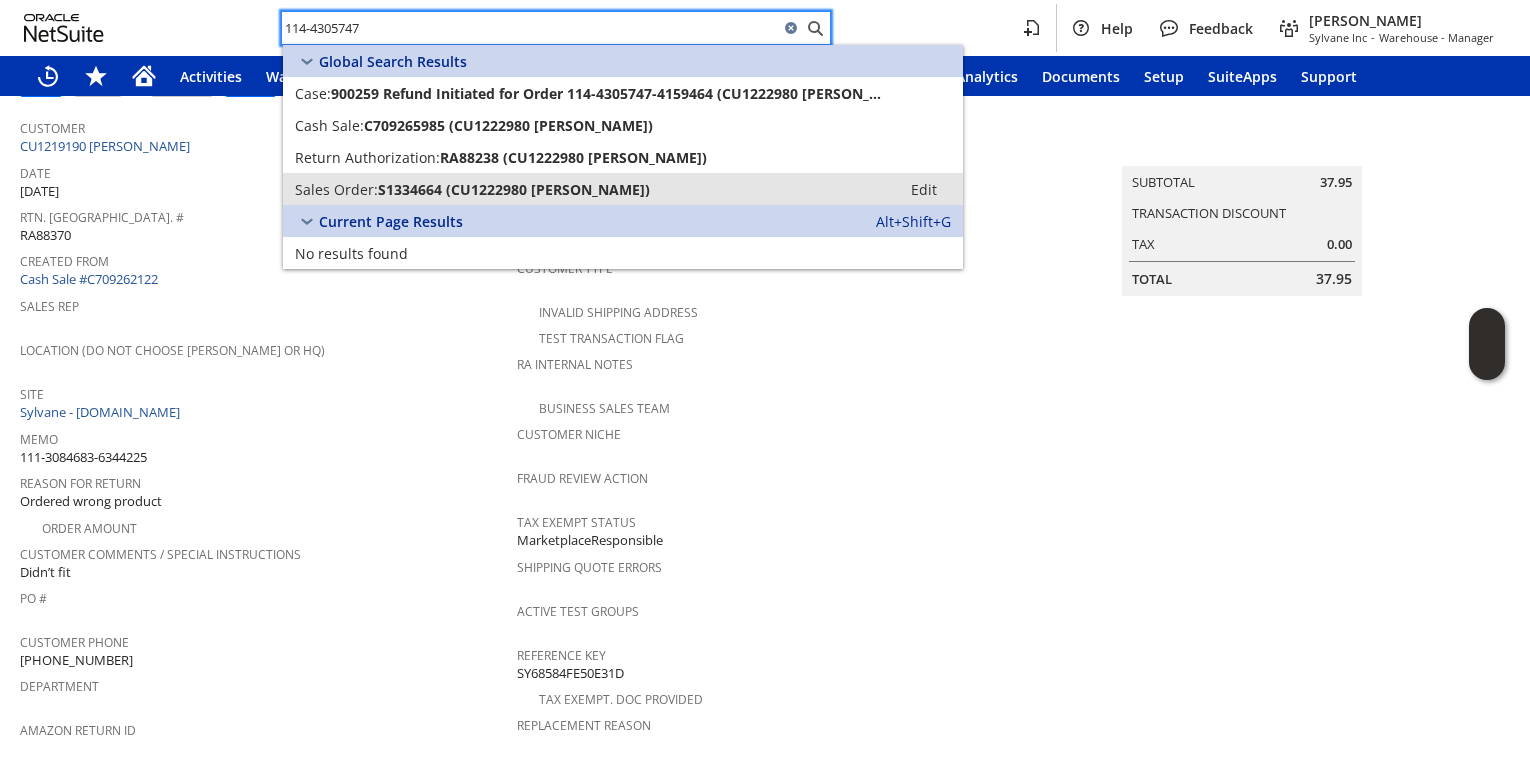 type on "114-4305747" 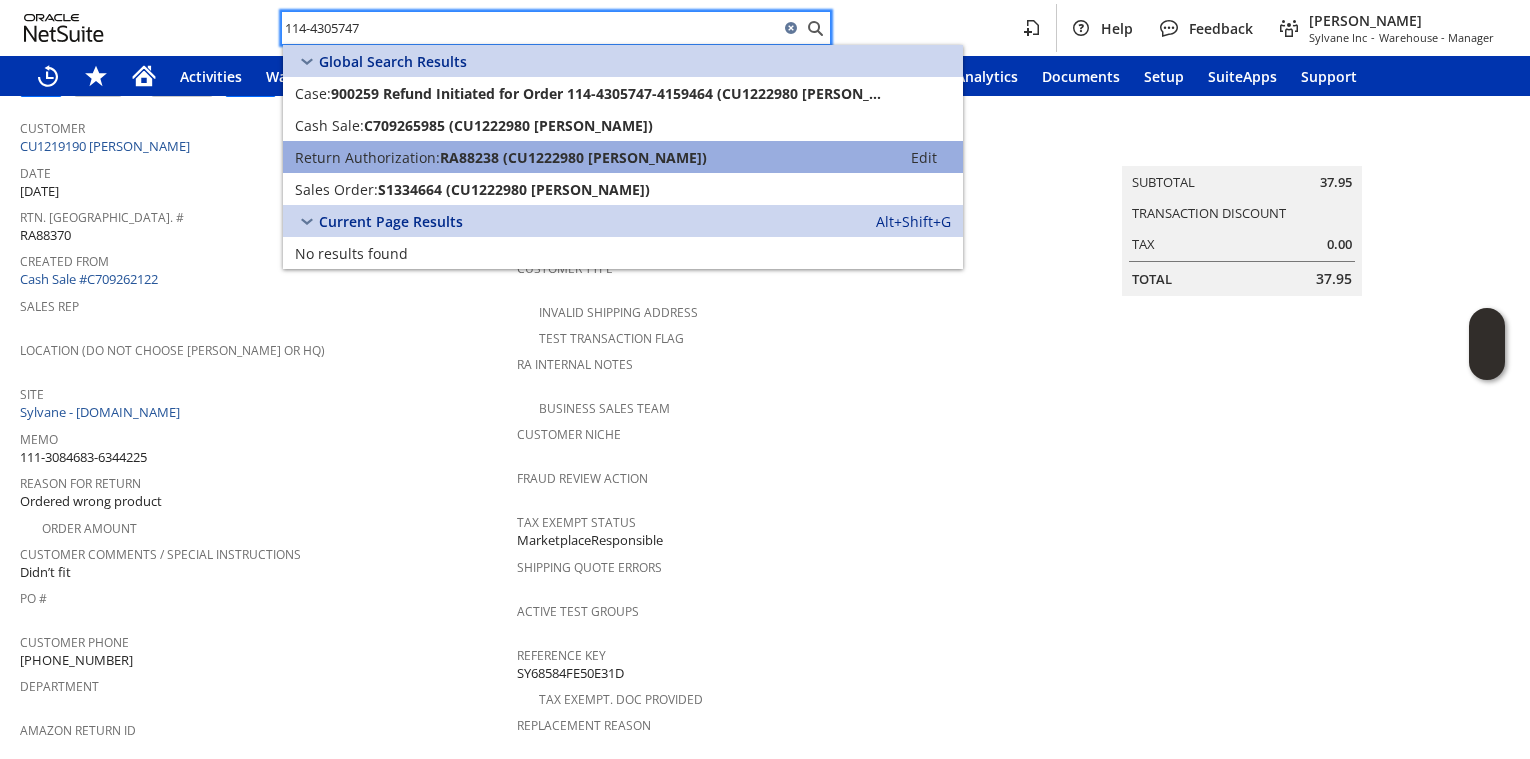 click on "Return Authorization:  RA88238 (CU1222980 Torey Mees) Edit" at bounding box center (623, 157) 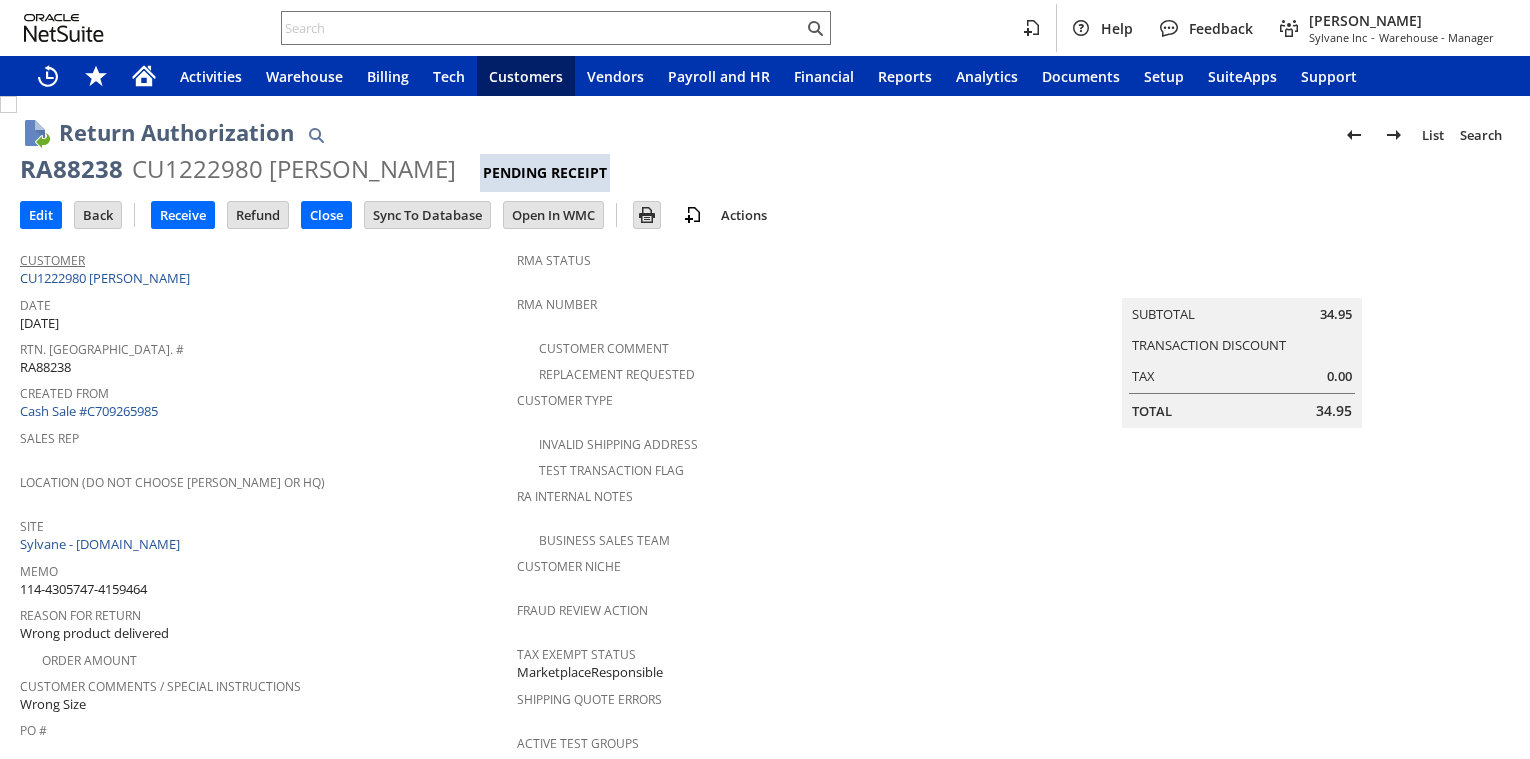 scroll, scrollTop: 0, scrollLeft: 0, axis: both 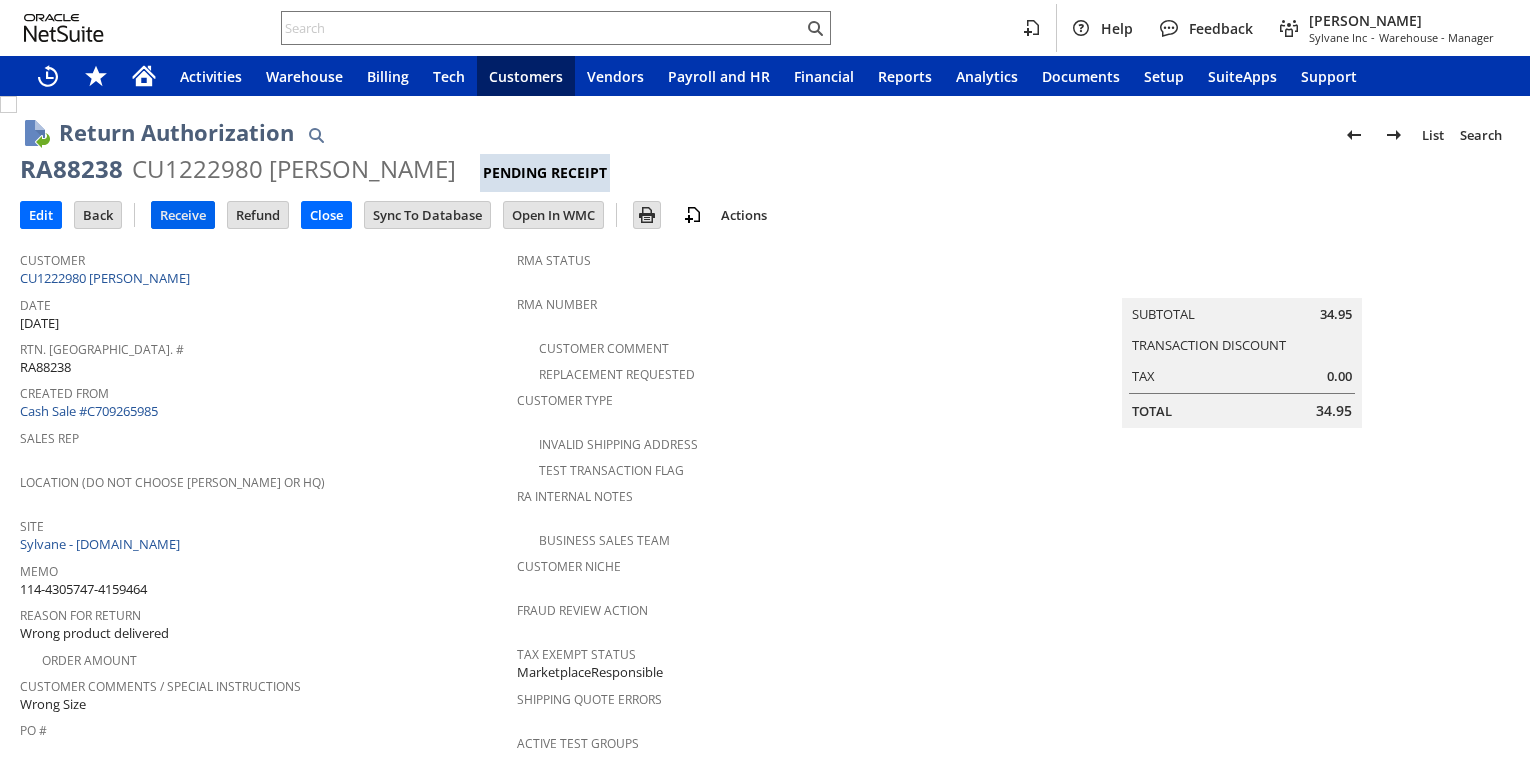 click on "Receive" at bounding box center (183, 215) 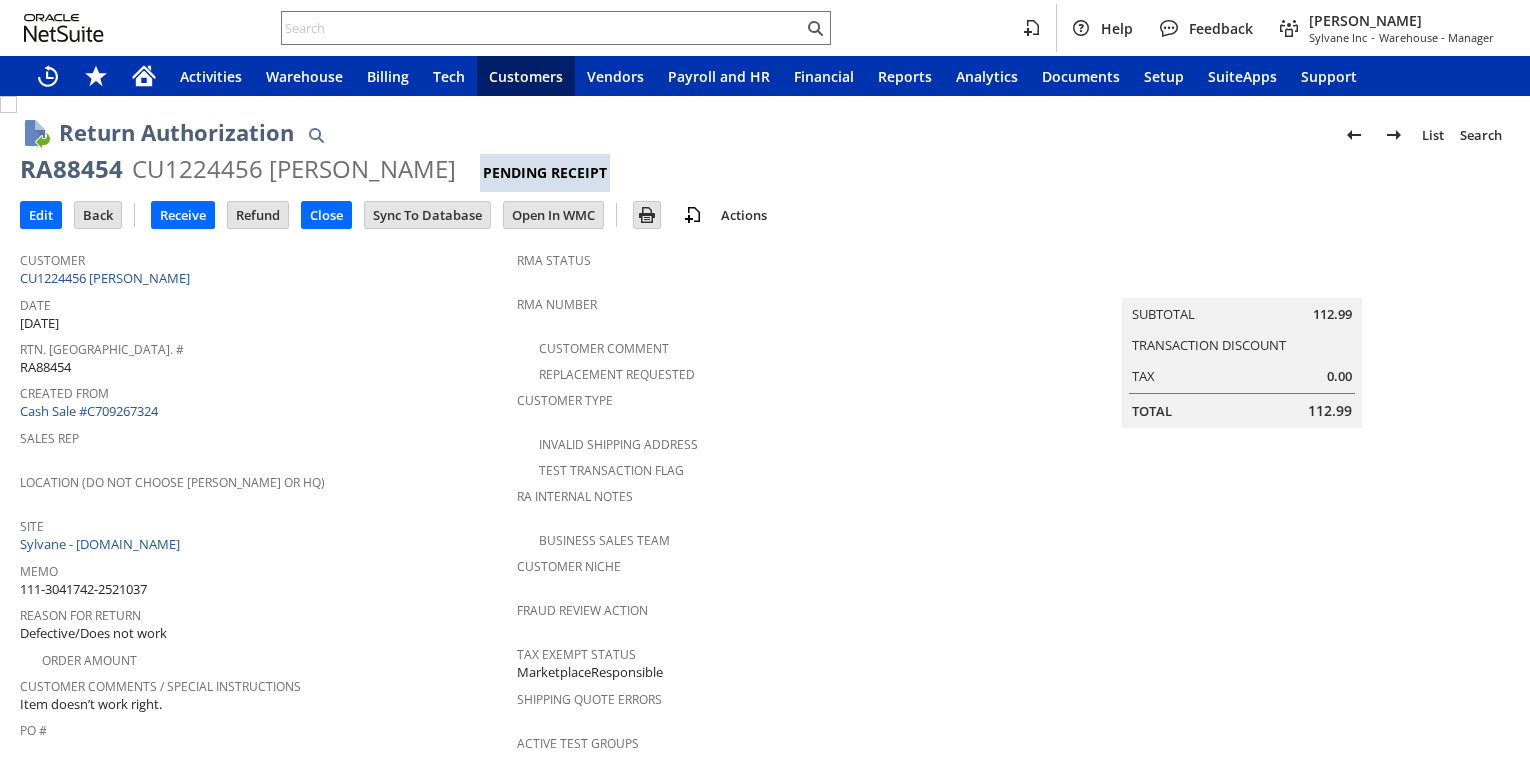 scroll, scrollTop: 0, scrollLeft: 0, axis: both 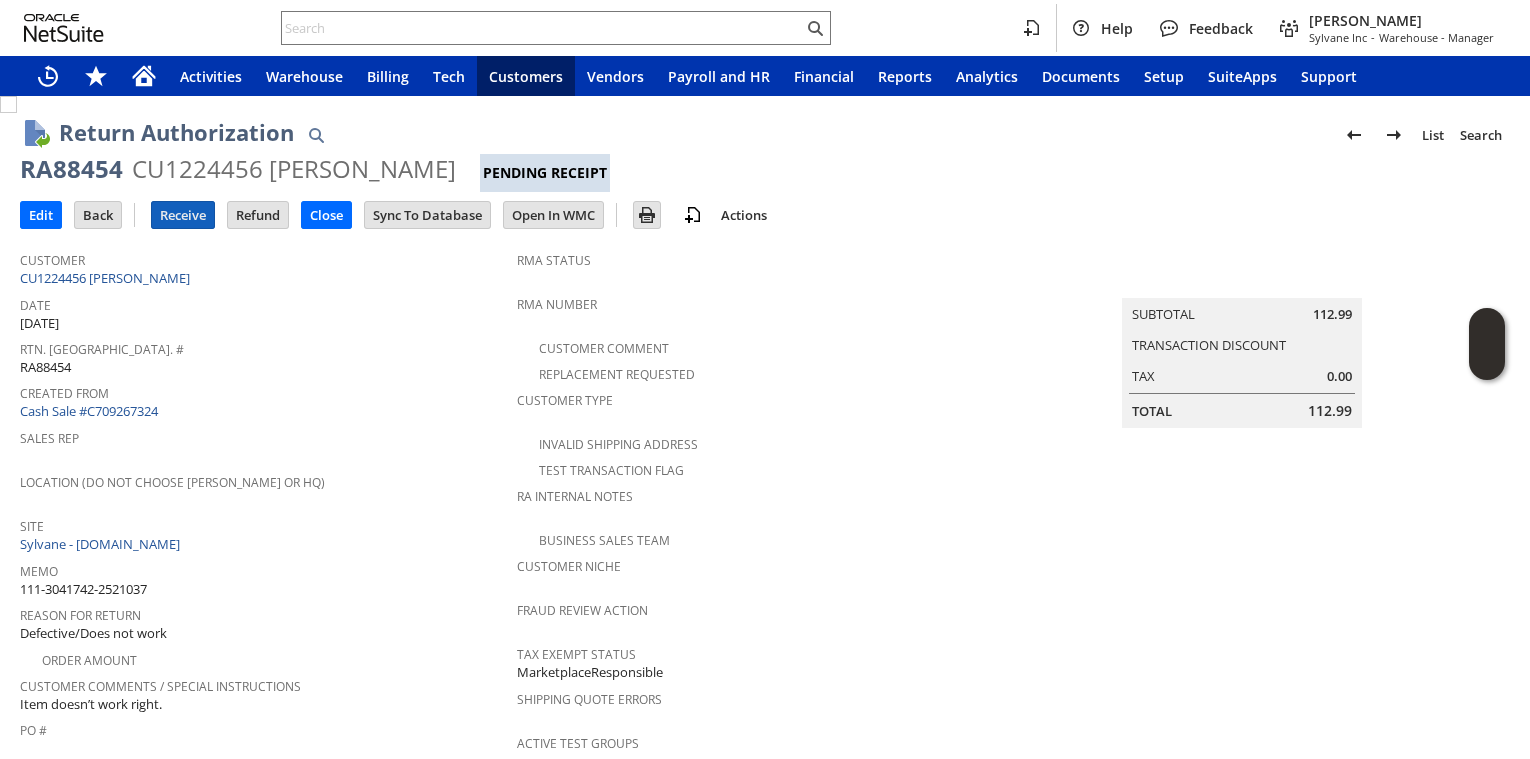click on "Receive" at bounding box center (183, 215) 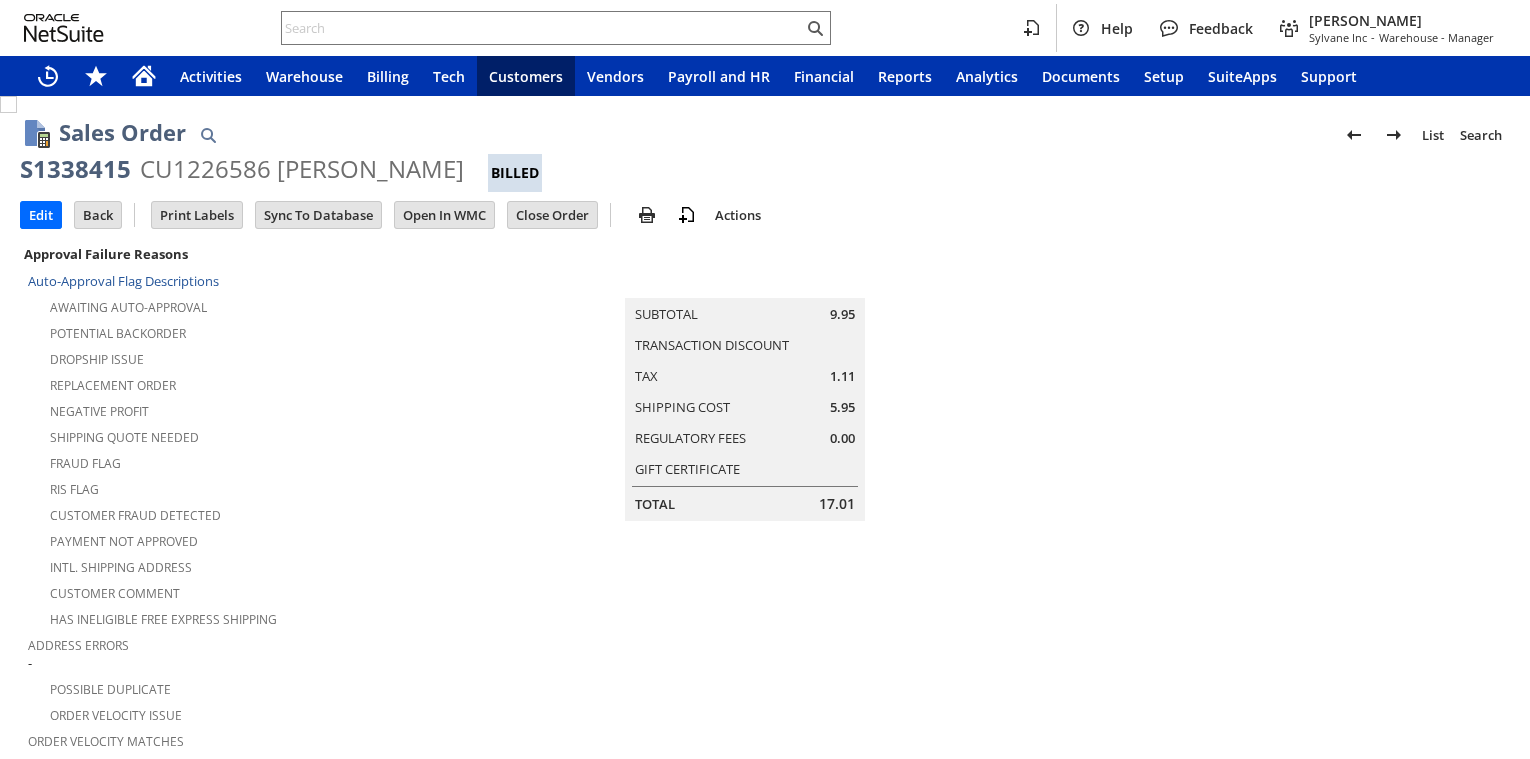 scroll, scrollTop: 0, scrollLeft: 0, axis: both 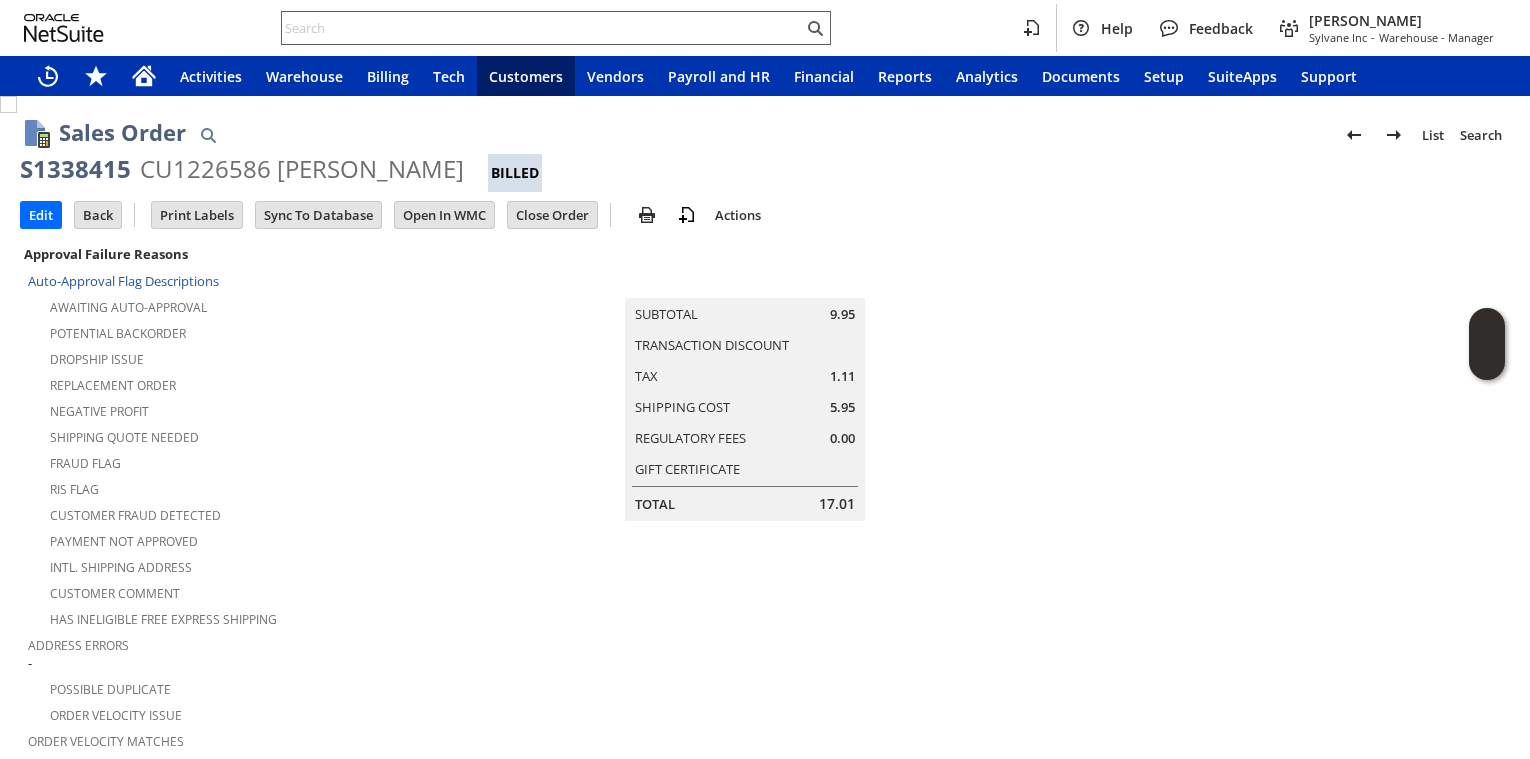 click at bounding box center [542, 28] 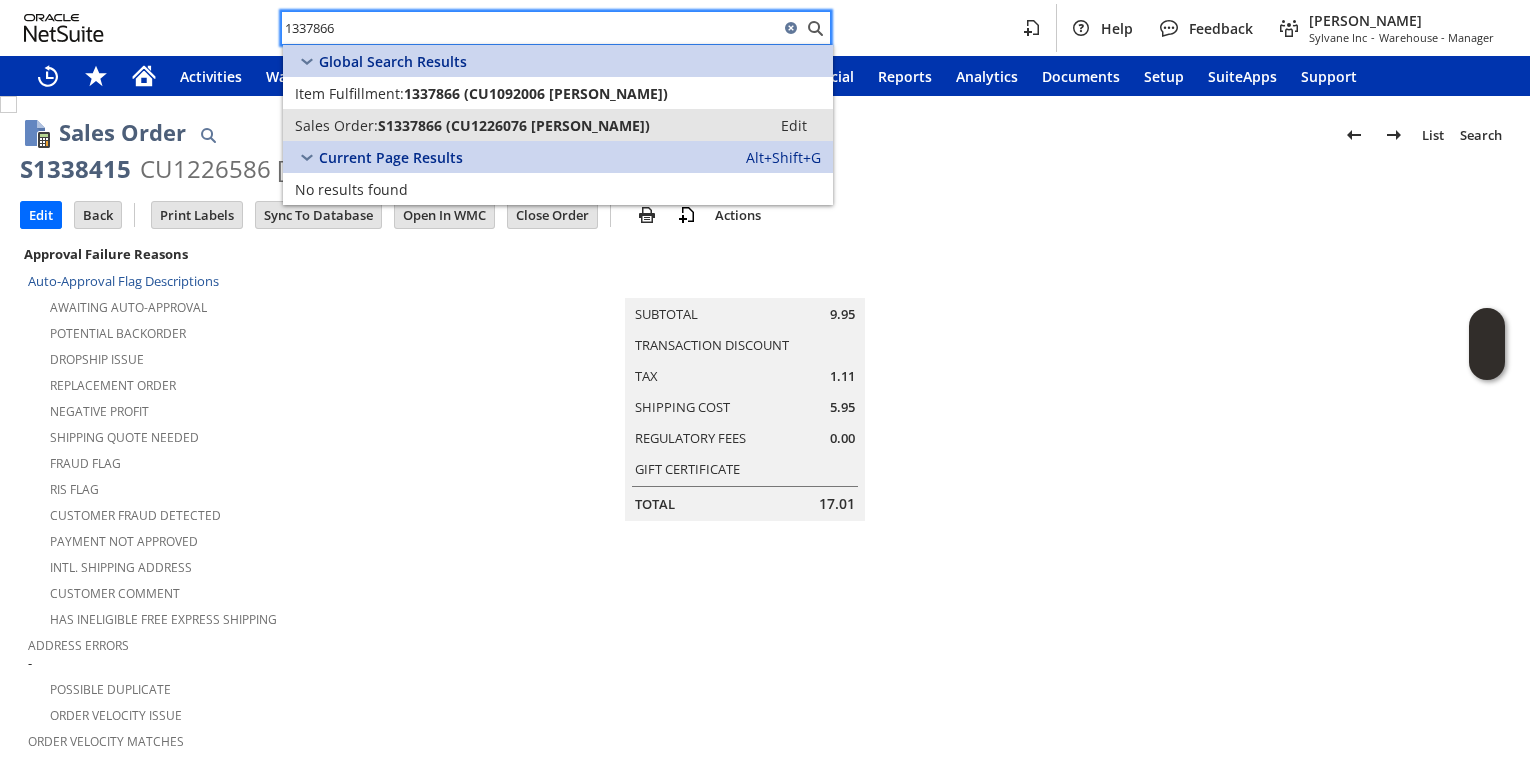 type on "1337866" 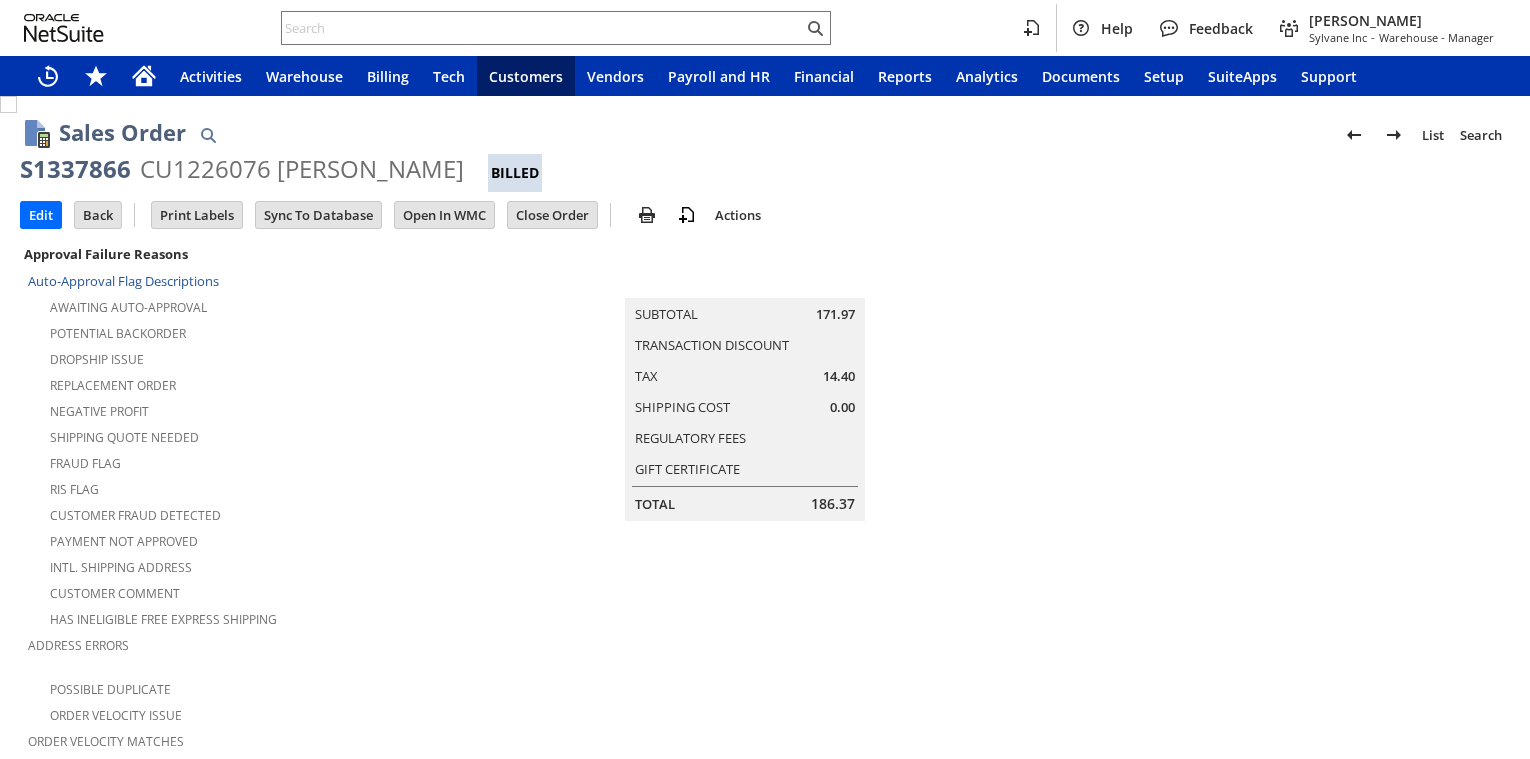 scroll, scrollTop: 0, scrollLeft: 0, axis: both 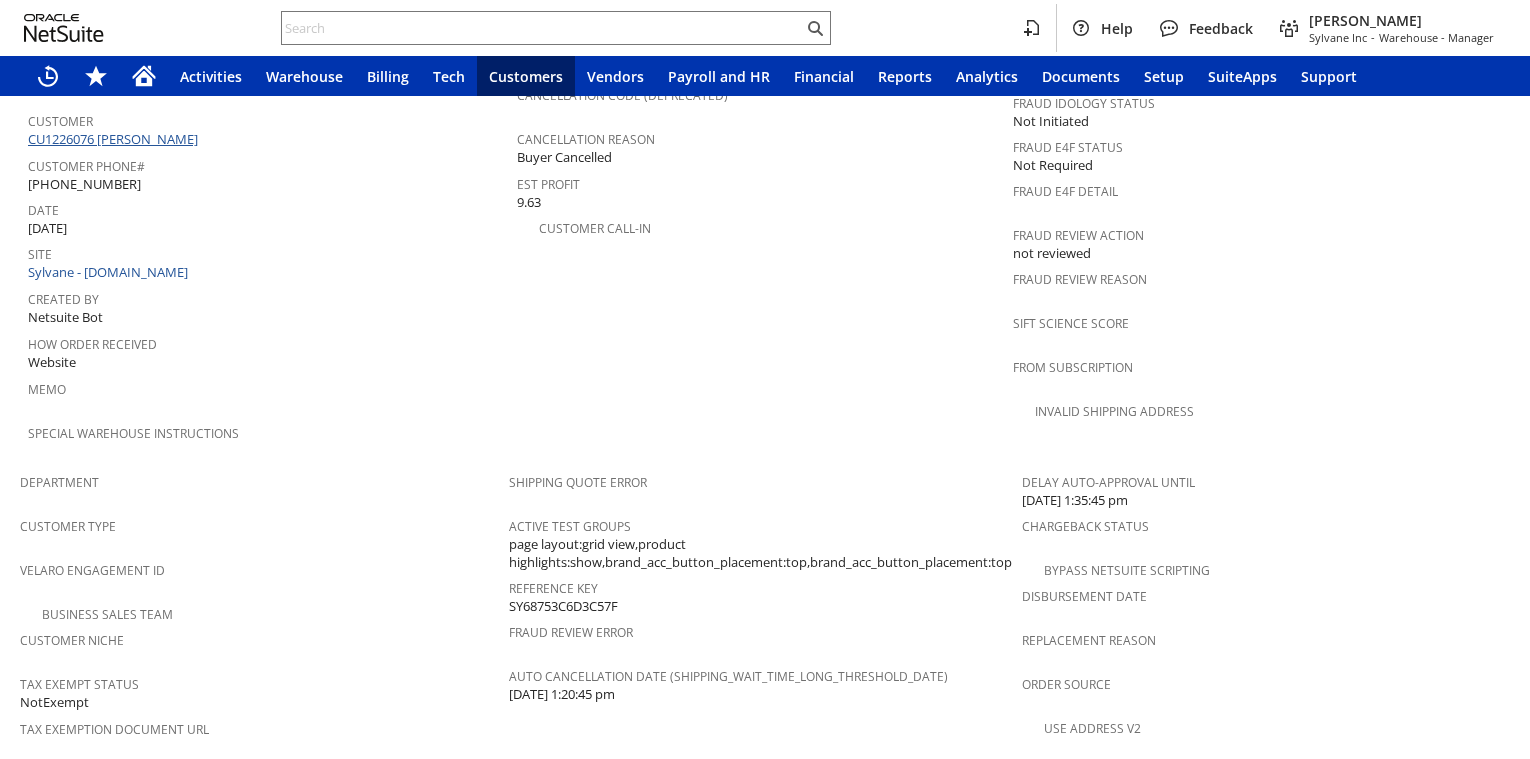 click on "CU1226076 [PERSON_NAME]" at bounding box center (115, 139) 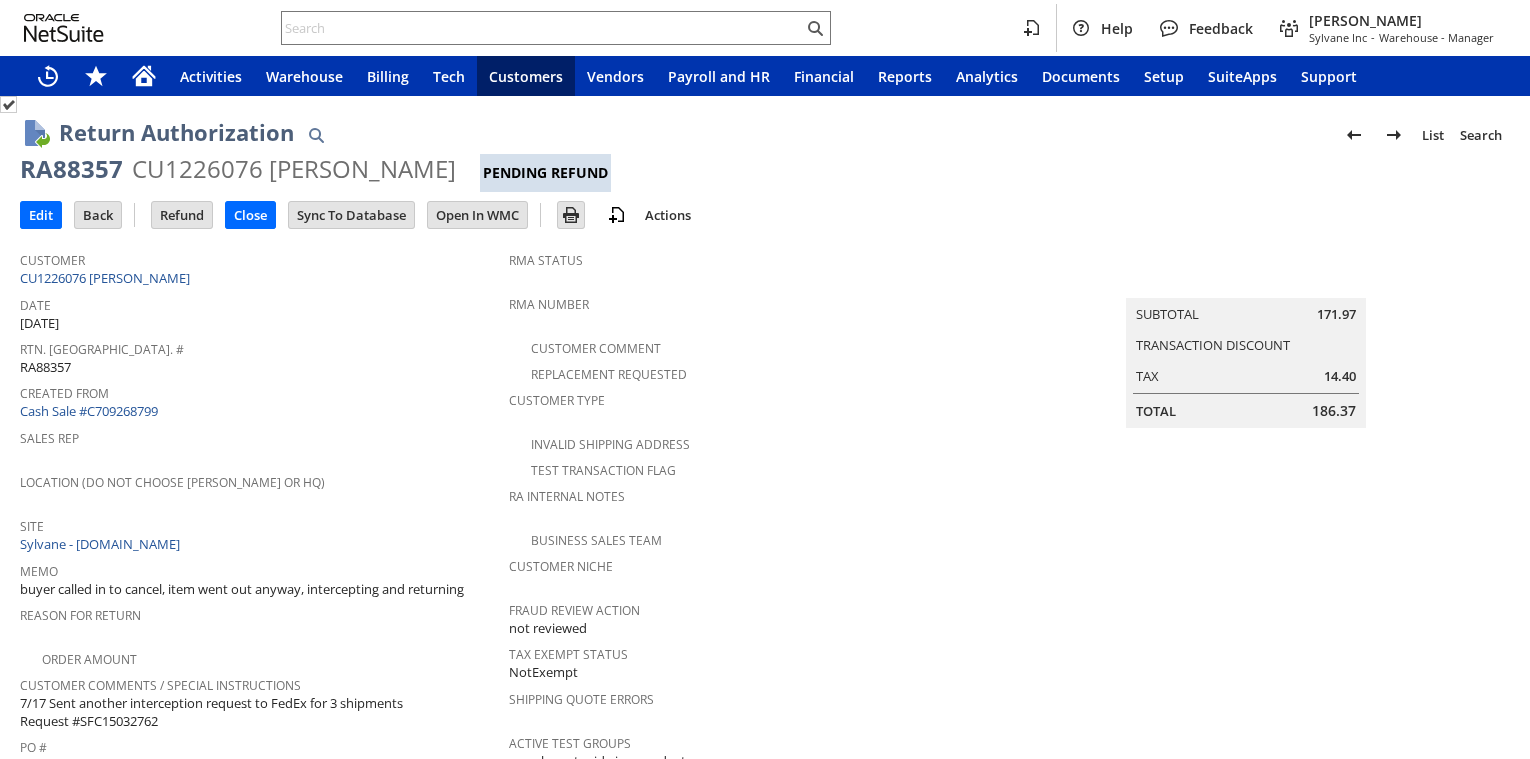 scroll, scrollTop: 0, scrollLeft: 0, axis: both 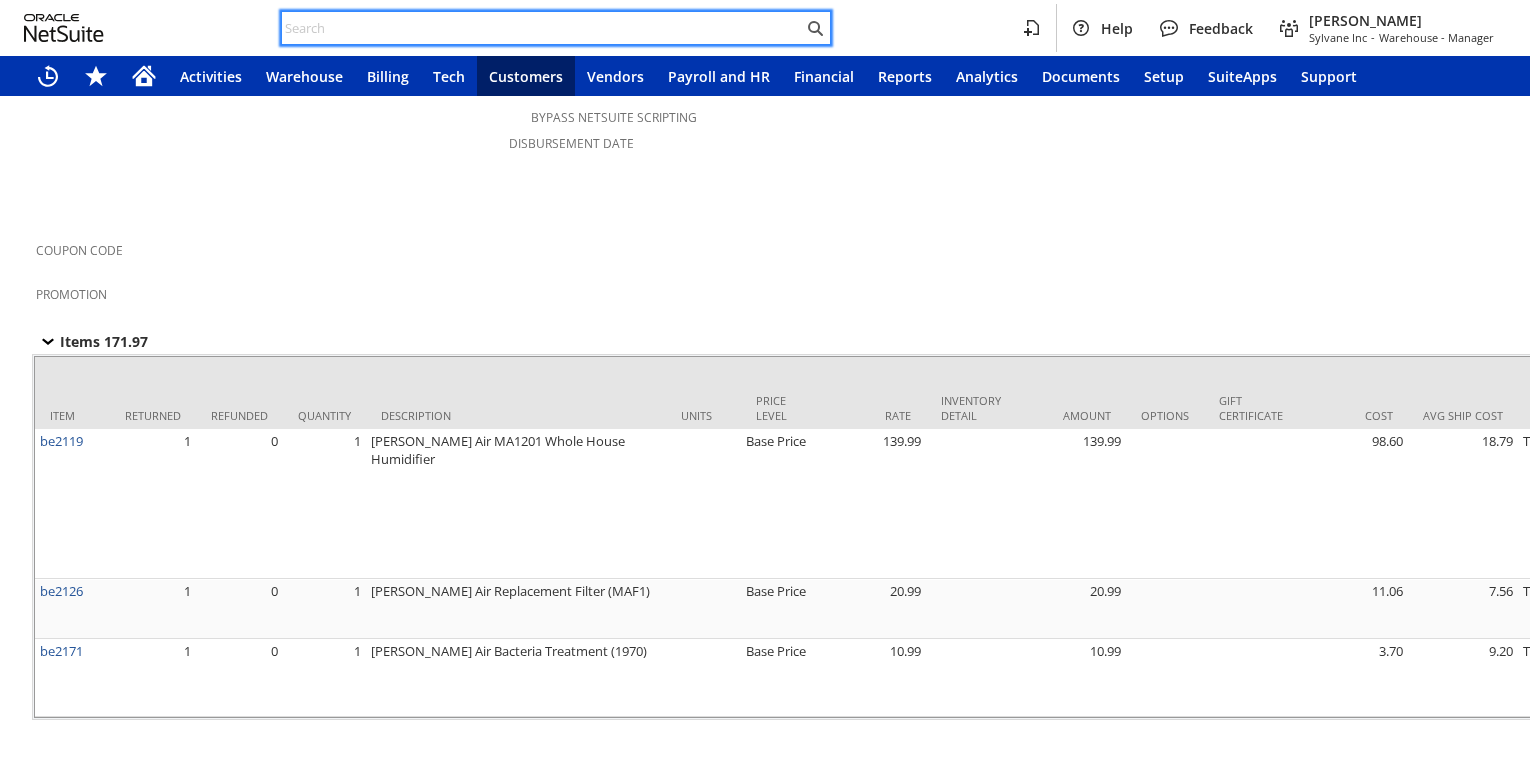 click at bounding box center (542, 28) 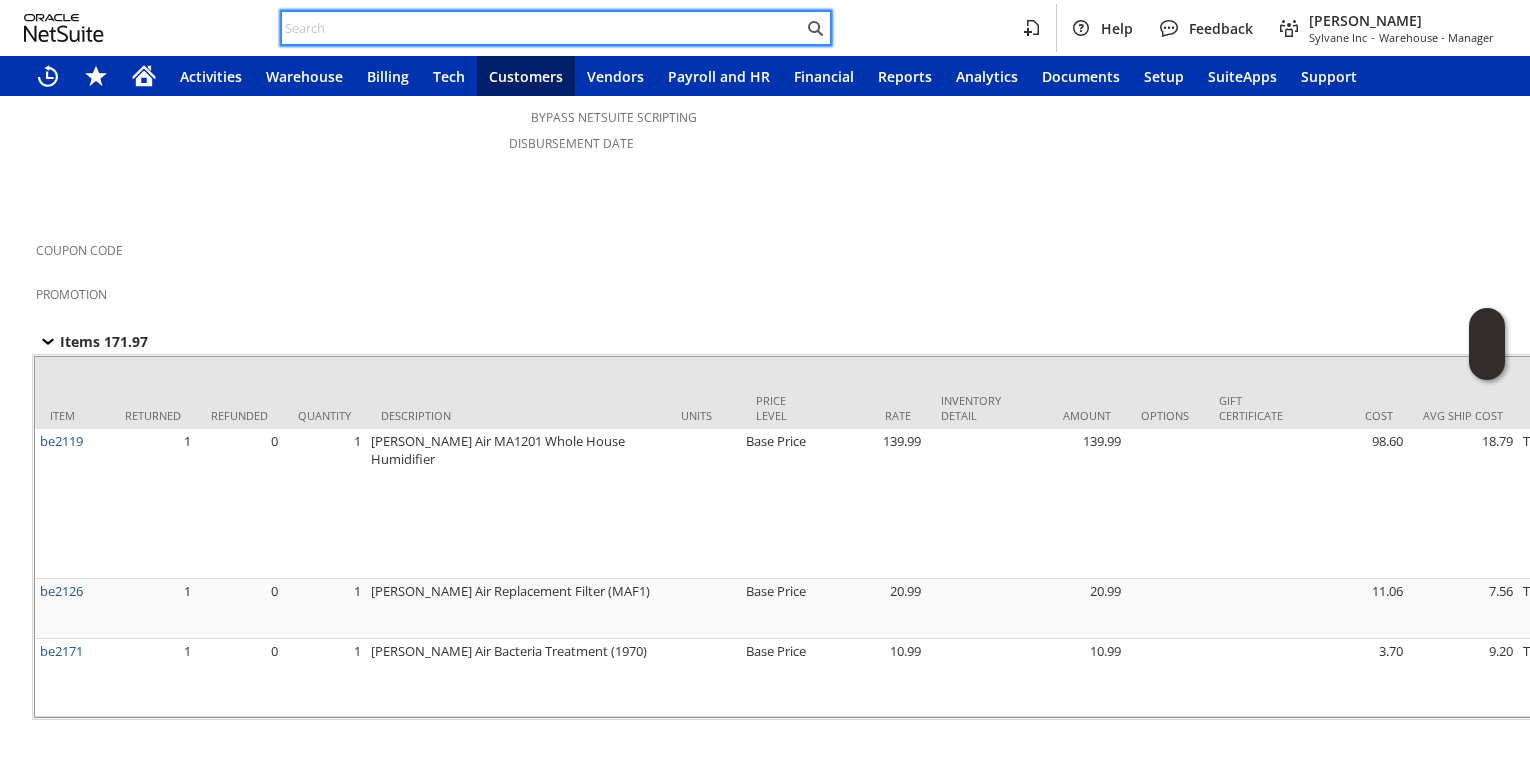 click at bounding box center (542, 28) 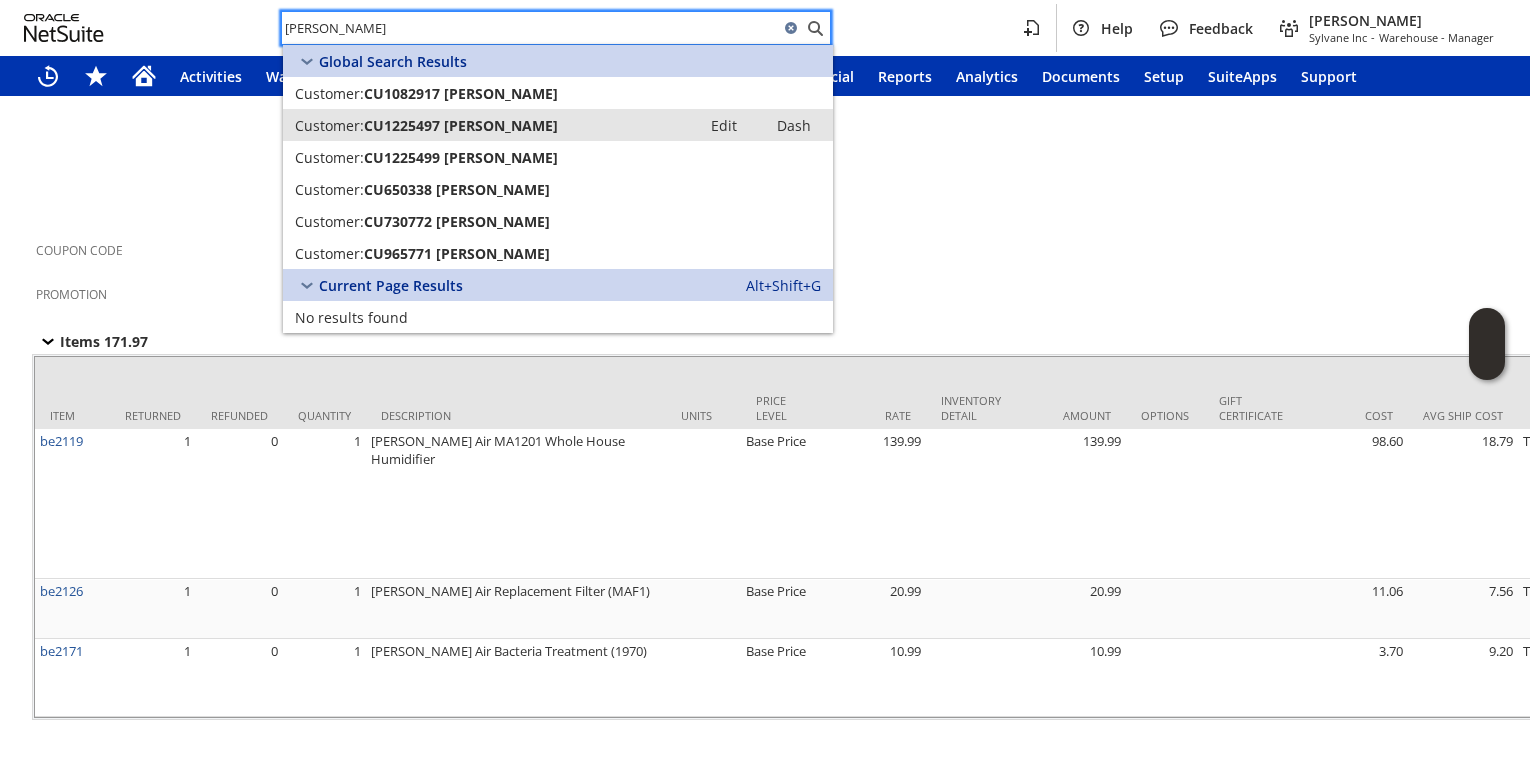 type on "nathan rogers" 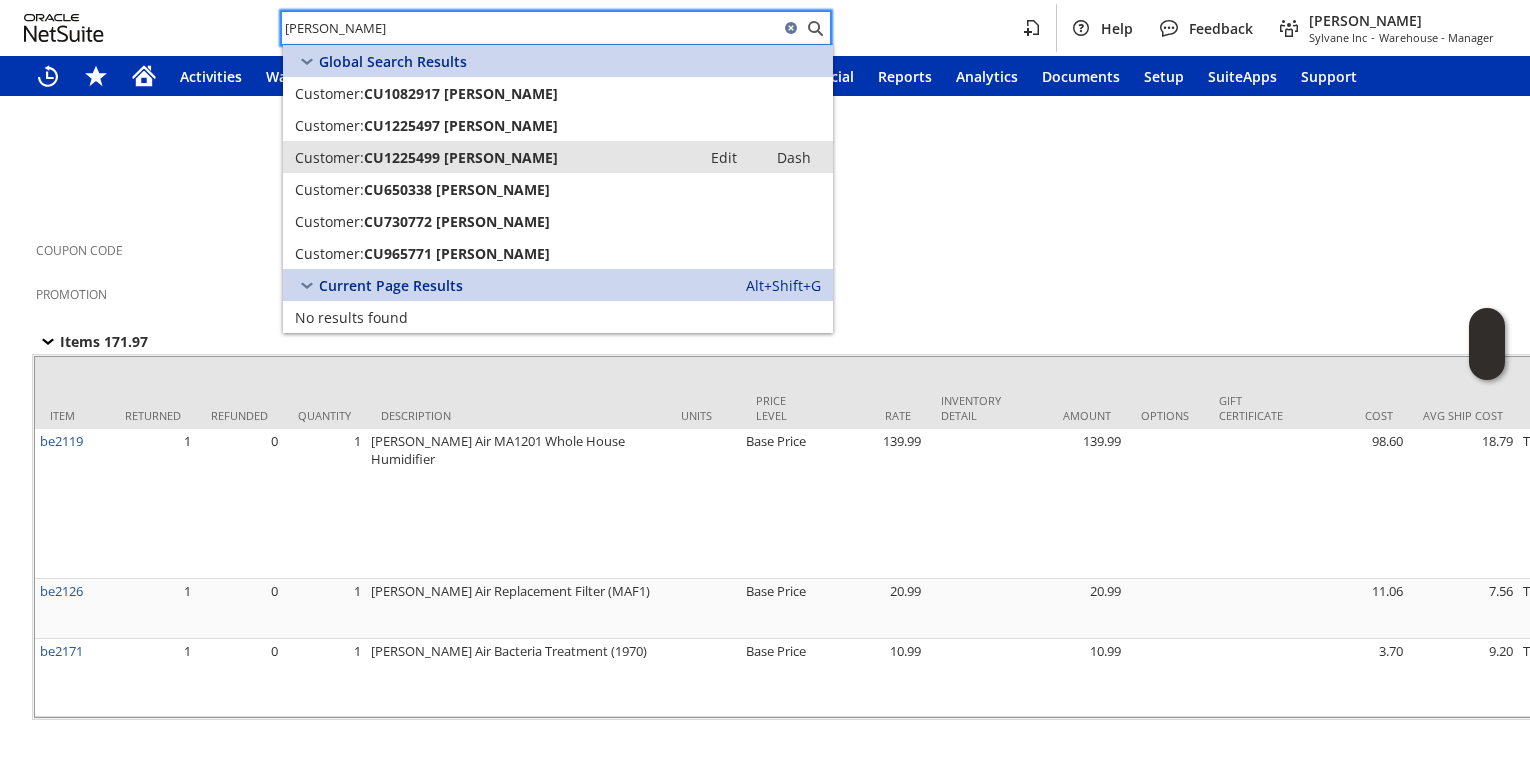 click on "CU1225499 Nathan Rogers" at bounding box center (461, 157) 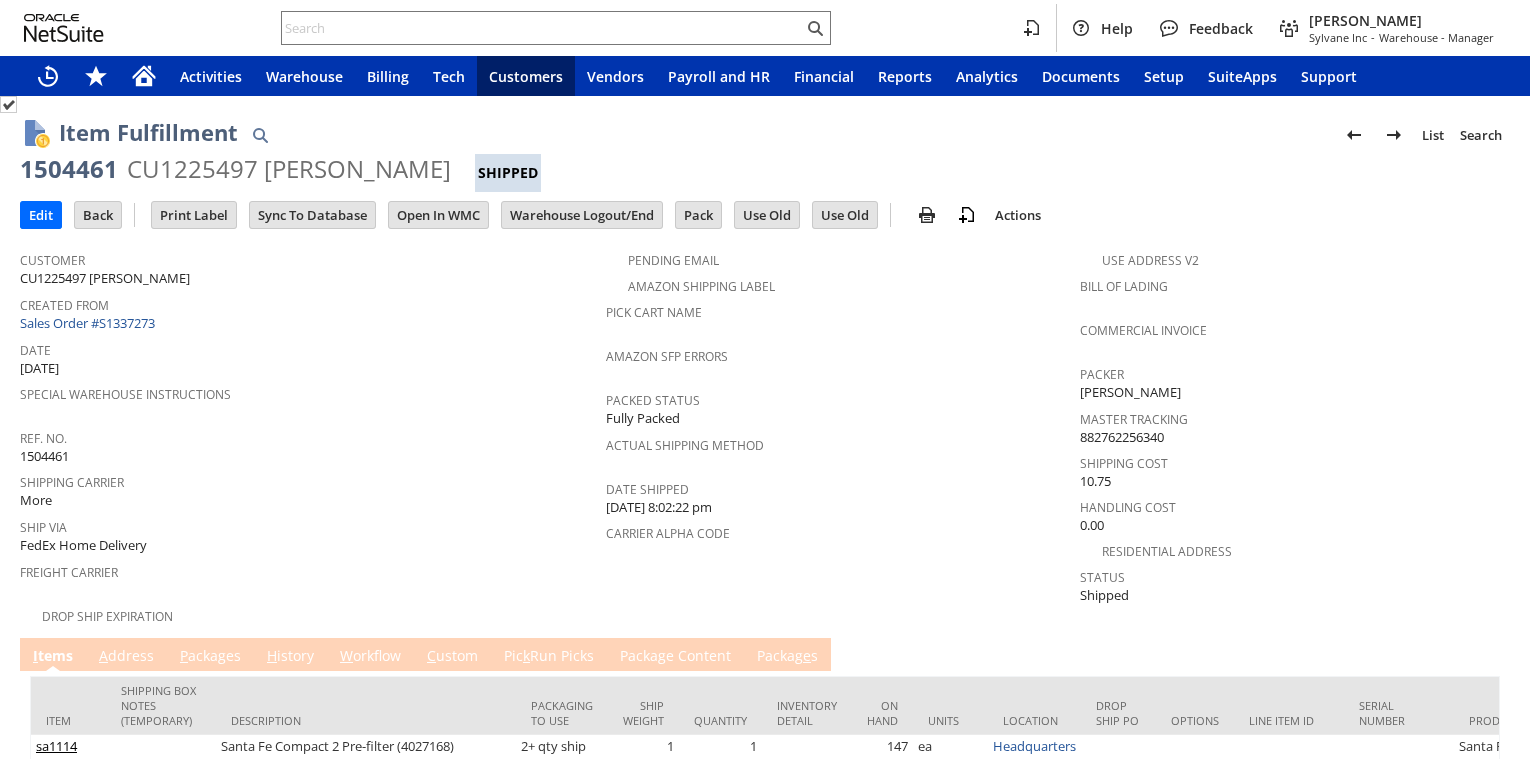 scroll, scrollTop: 0, scrollLeft: 0, axis: both 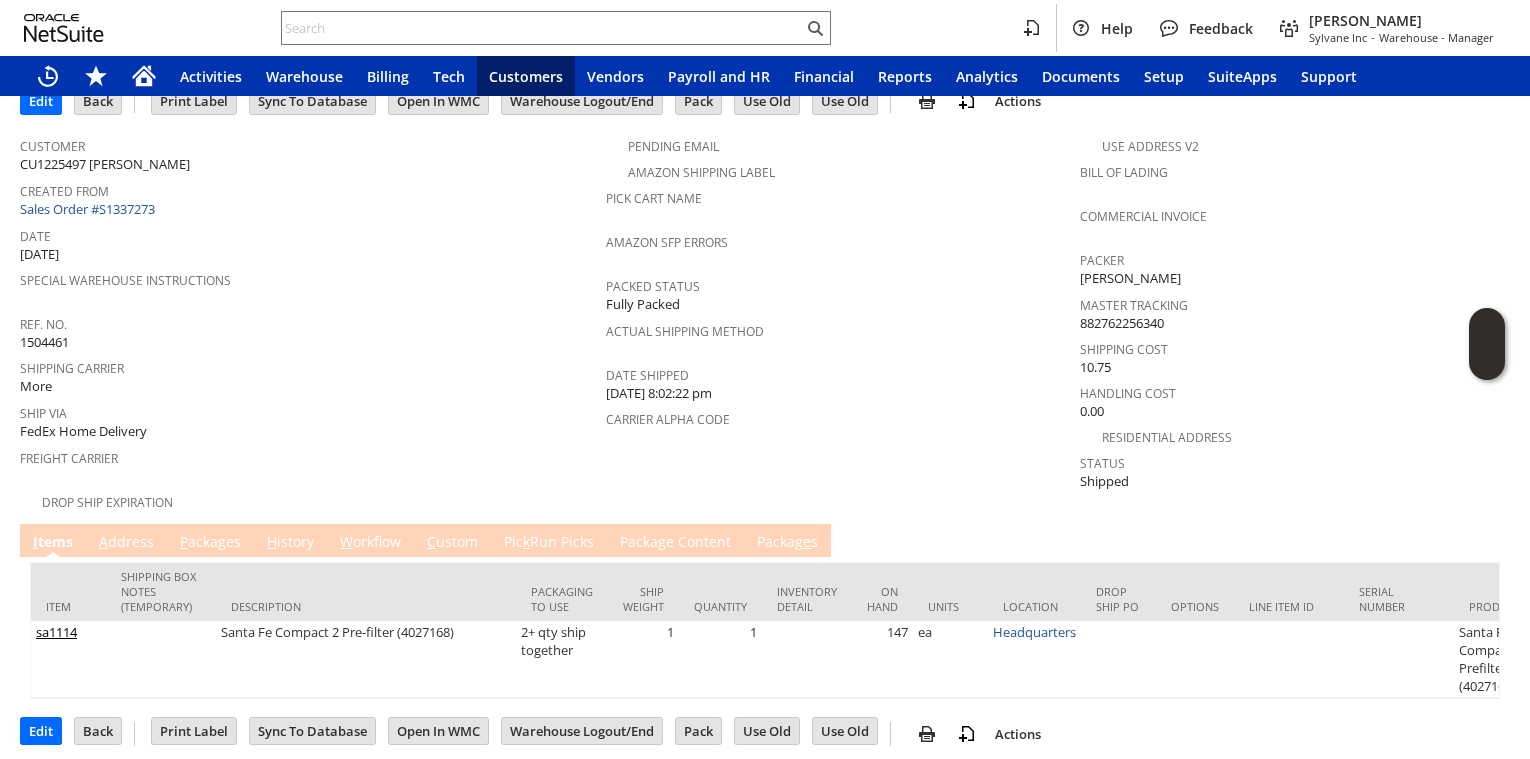 click on "P ackages" at bounding box center (210, 543) 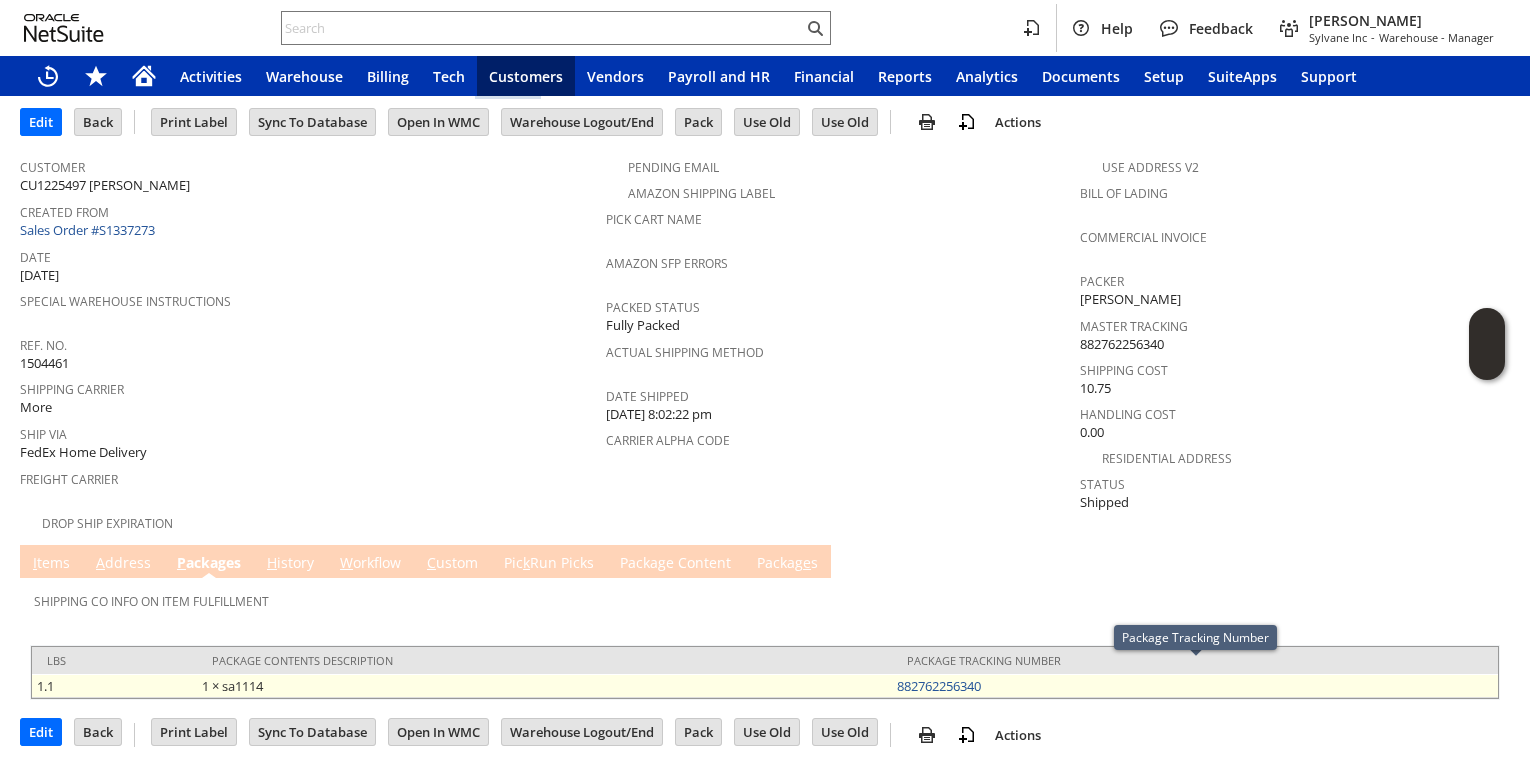 click on "882762256340" at bounding box center (1195, 686) 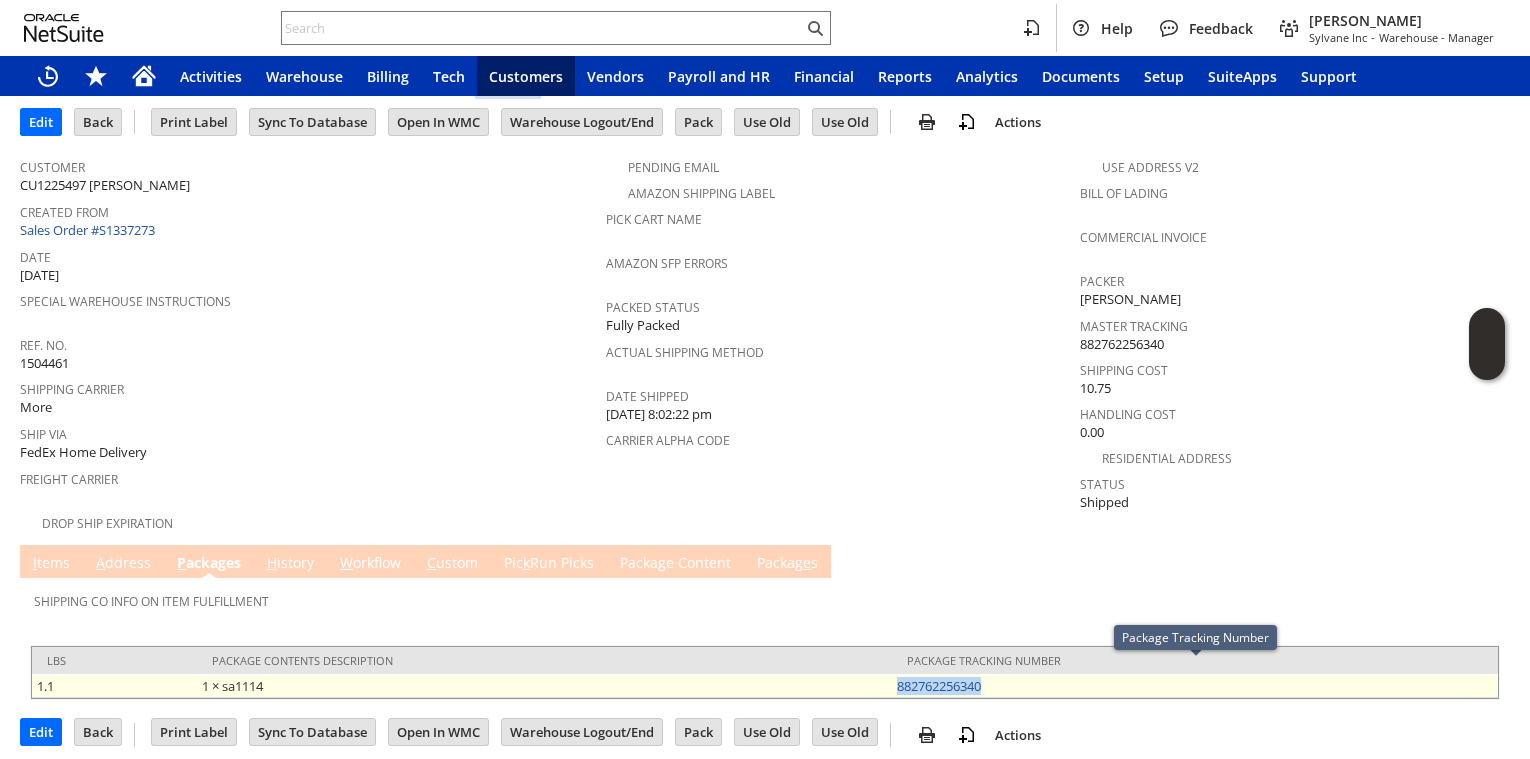 click on "882762256340" at bounding box center (1195, 686) 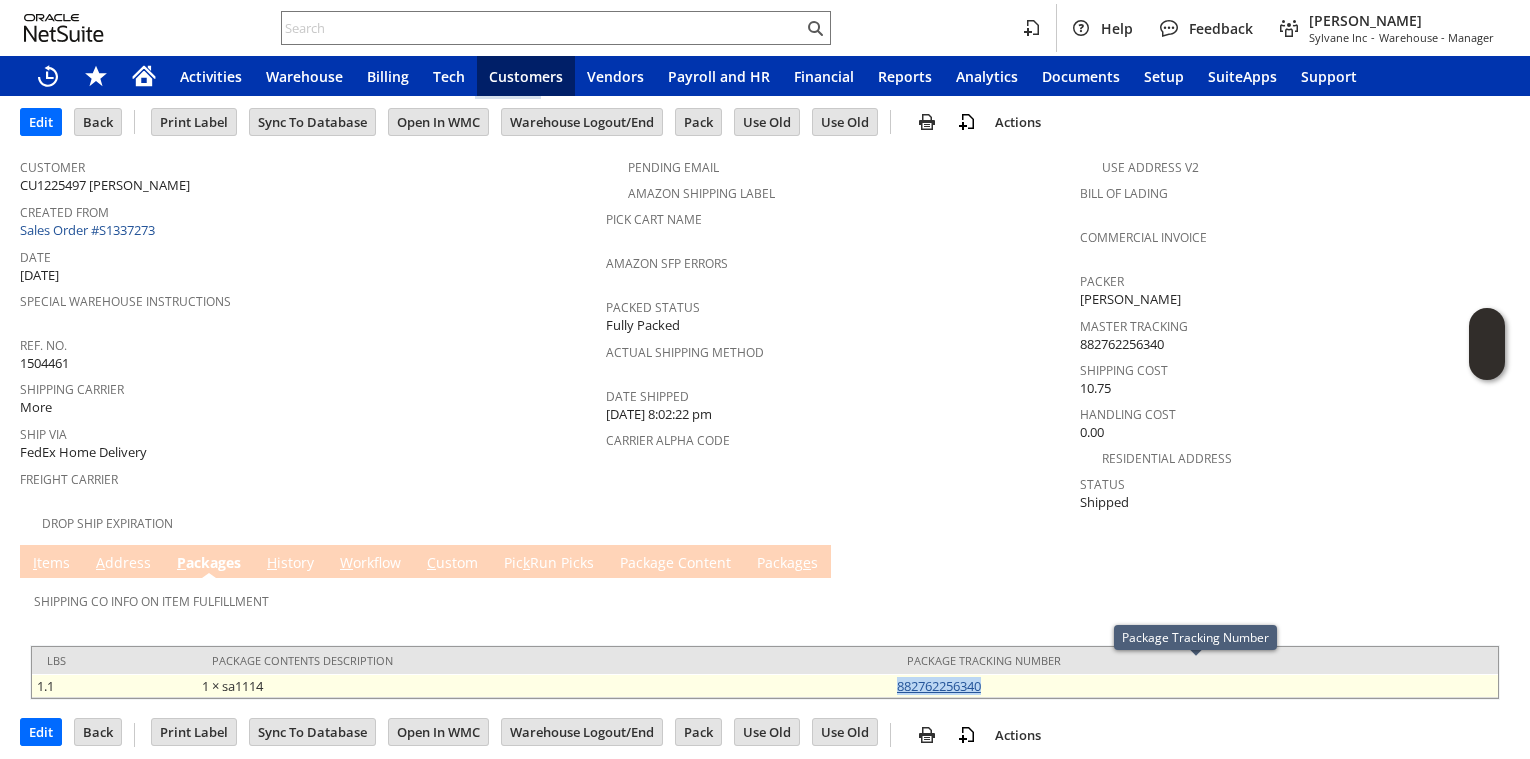 copy on "882762256340" 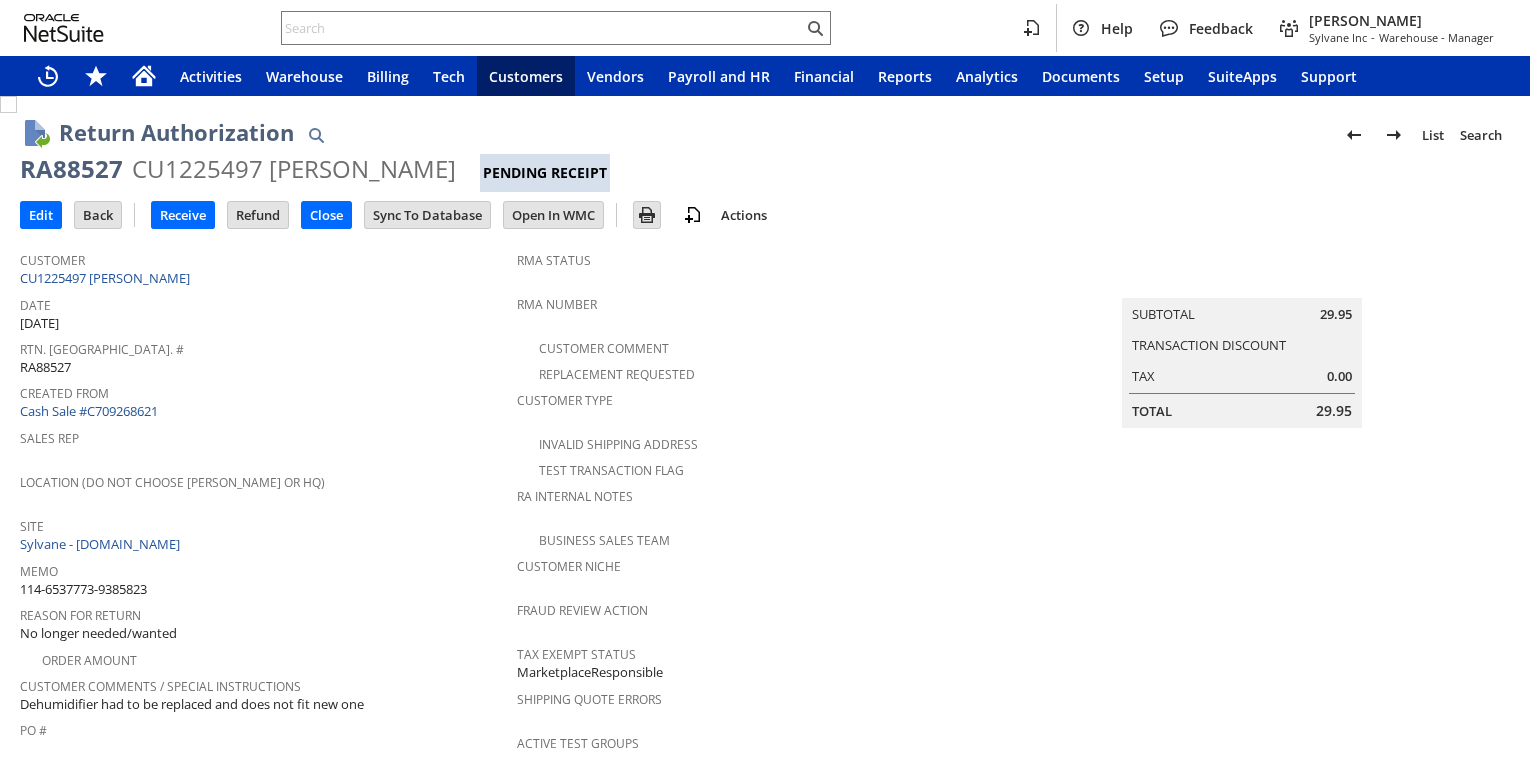 scroll, scrollTop: 0, scrollLeft: 0, axis: both 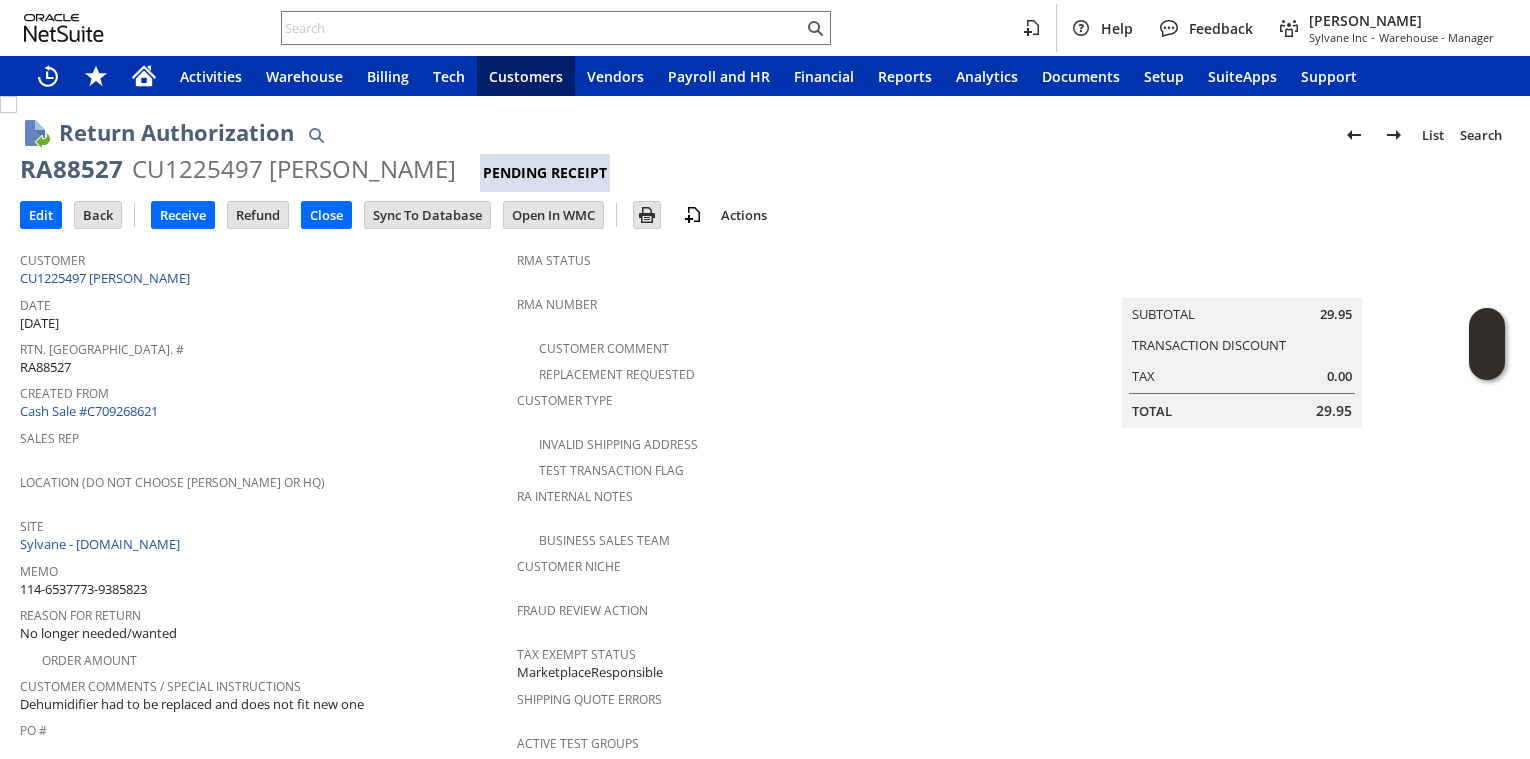 click on "Sales Rep" at bounding box center (263, 445) 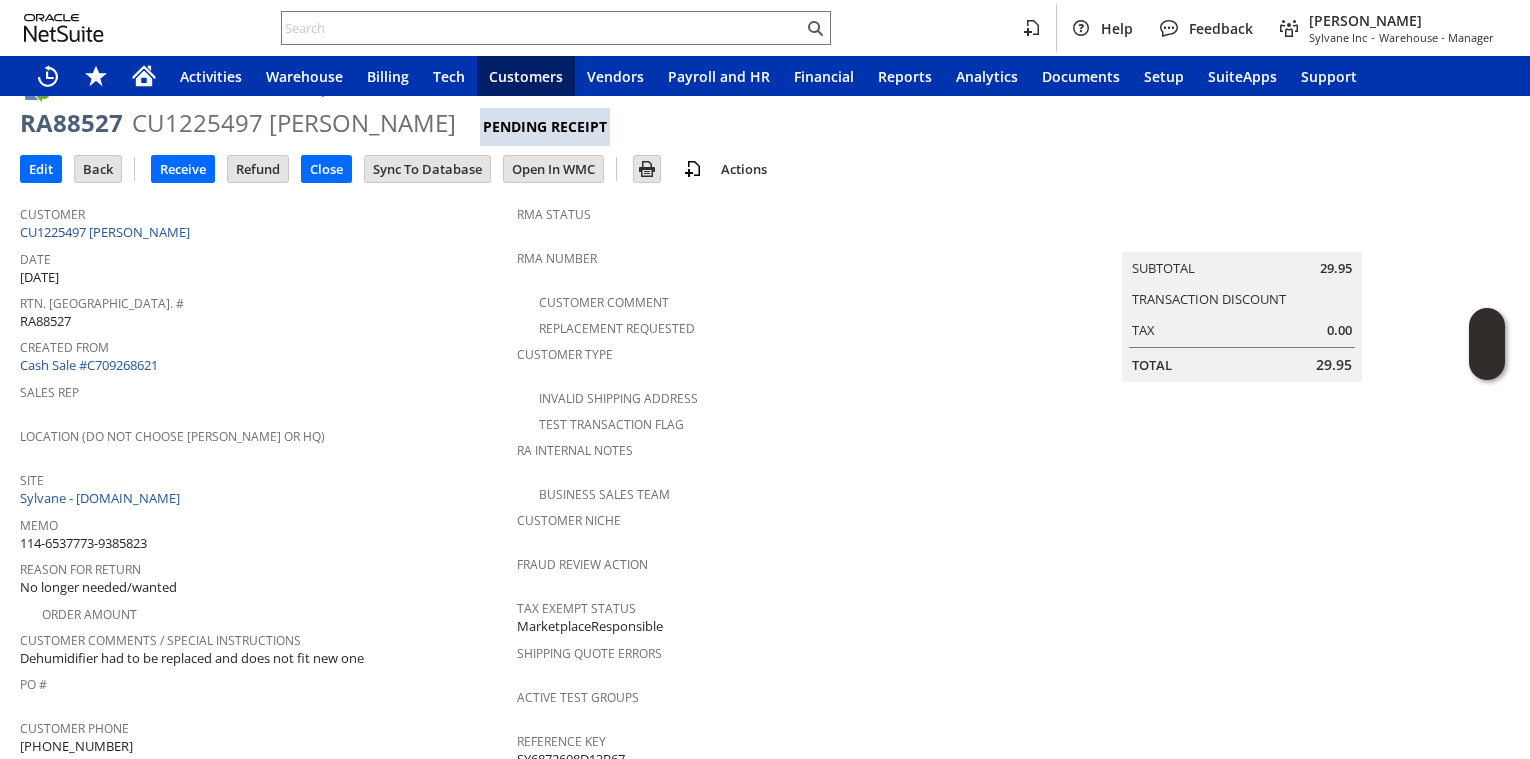 scroll, scrollTop: 0, scrollLeft: 0, axis: both 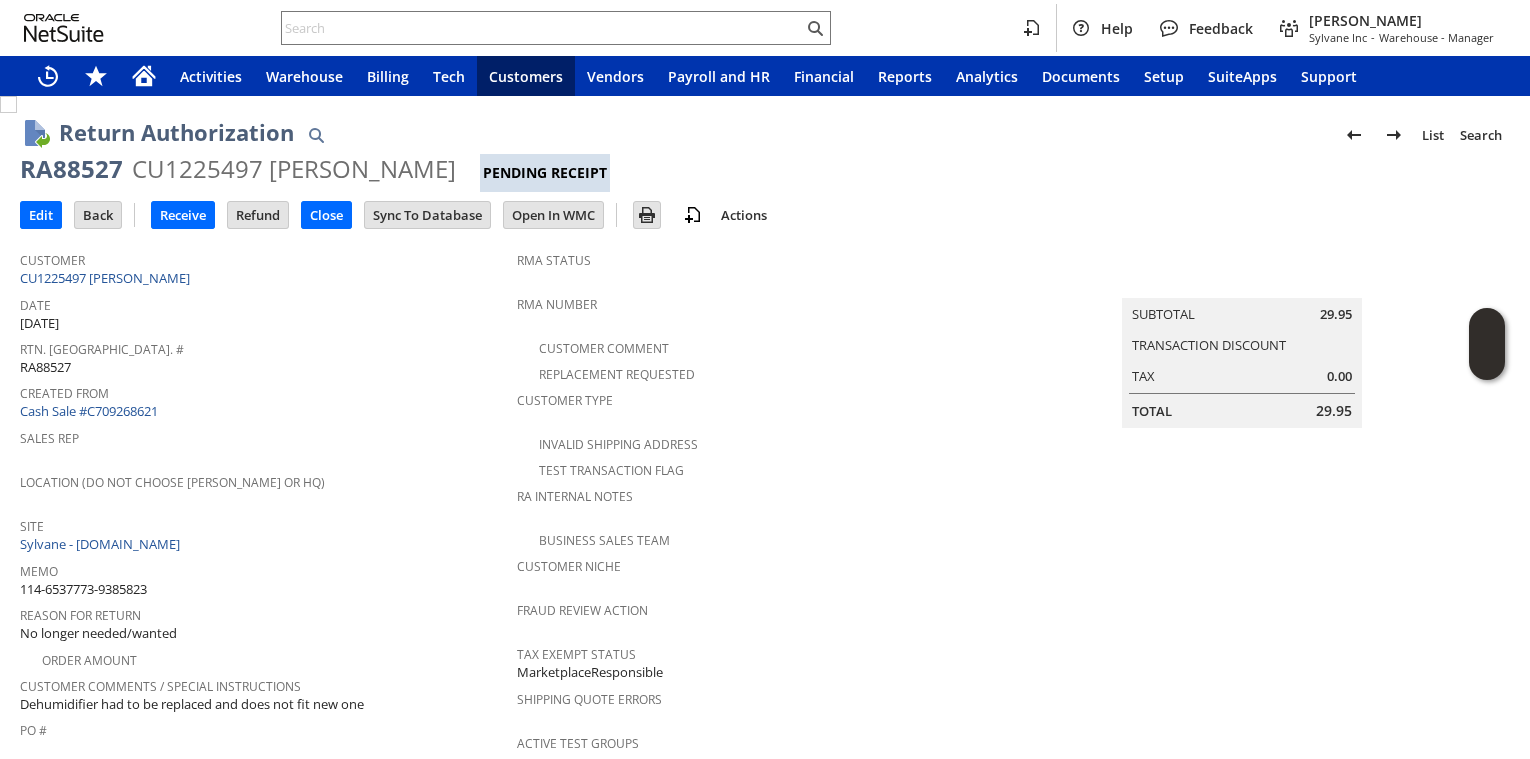 click on "RA88527" at bounding box center (71, 169) 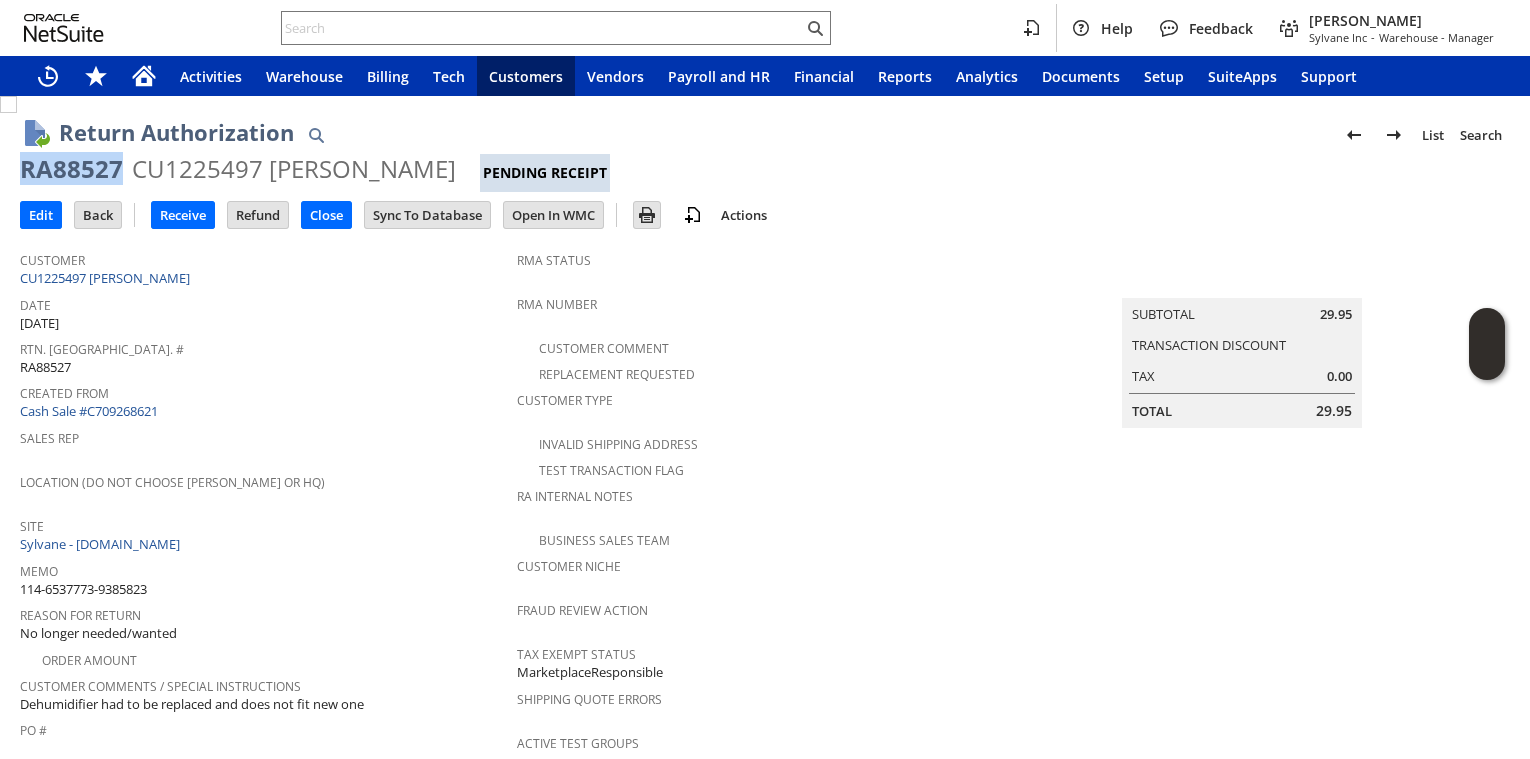 click on "RA88527" at bounding box center [71, 169] 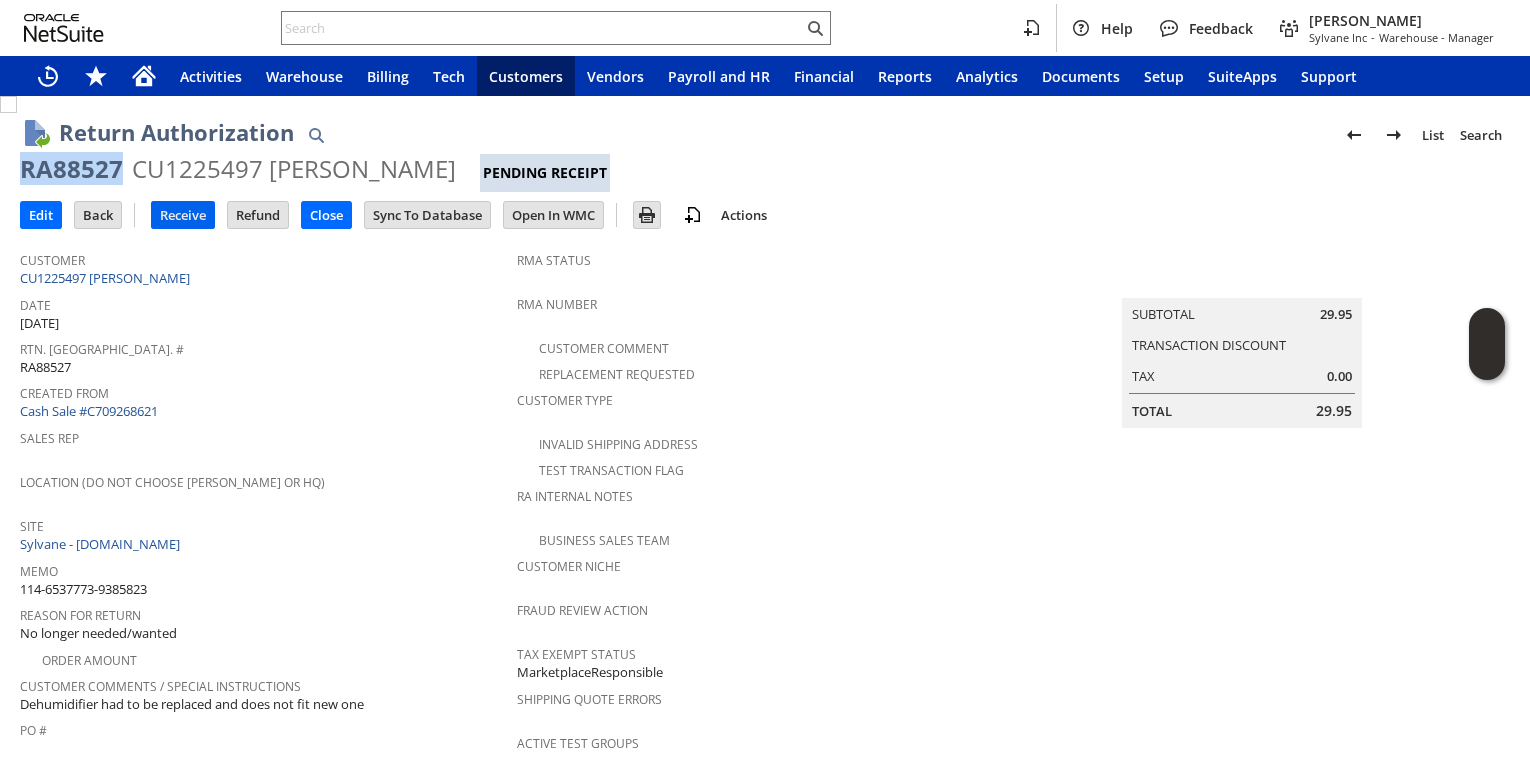 click on "Receive" at bounding box center (183, 215) 